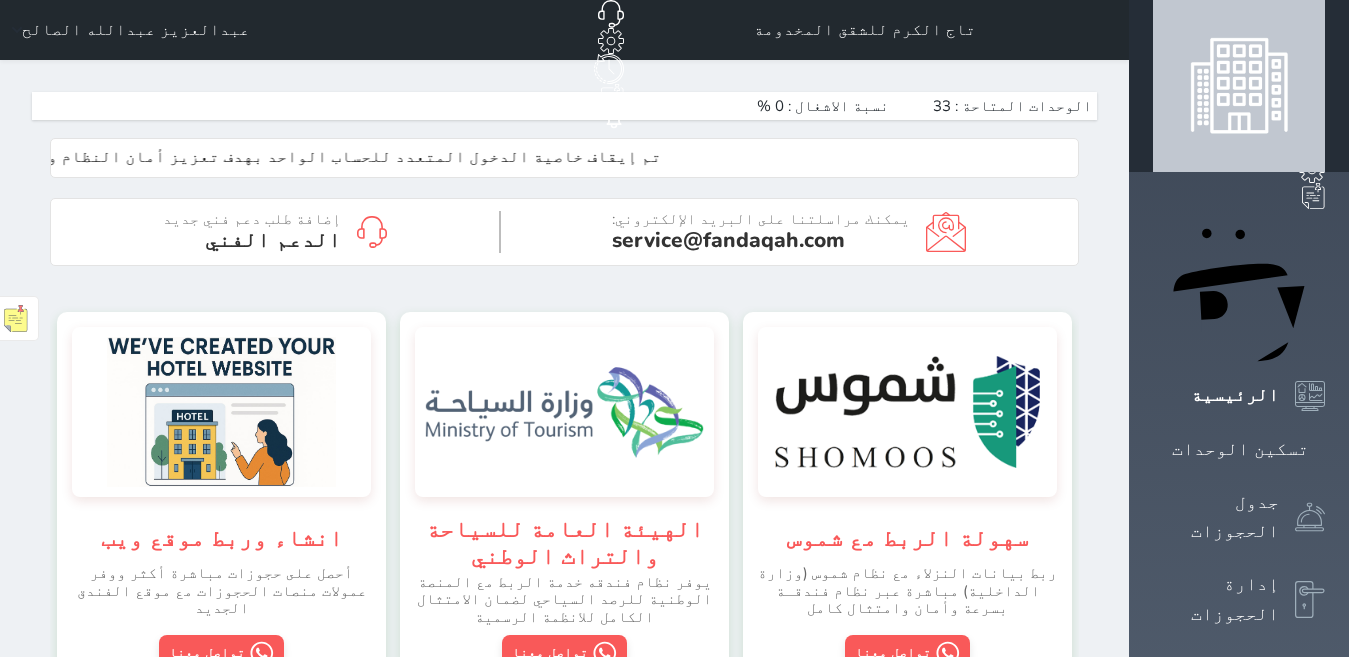 click on "تسكين الوحدات" at bounding box center (785, 732) 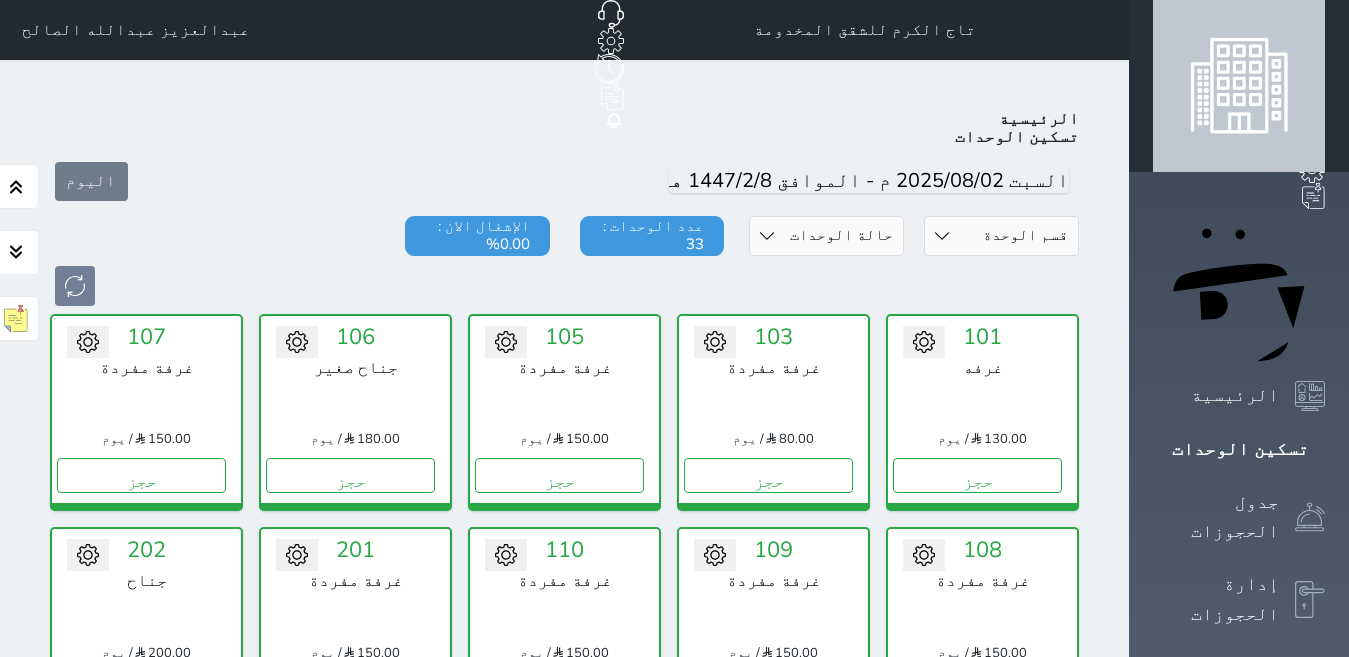 scroll, scrollTop: 78, scrollLeft: 0, axis: vertical 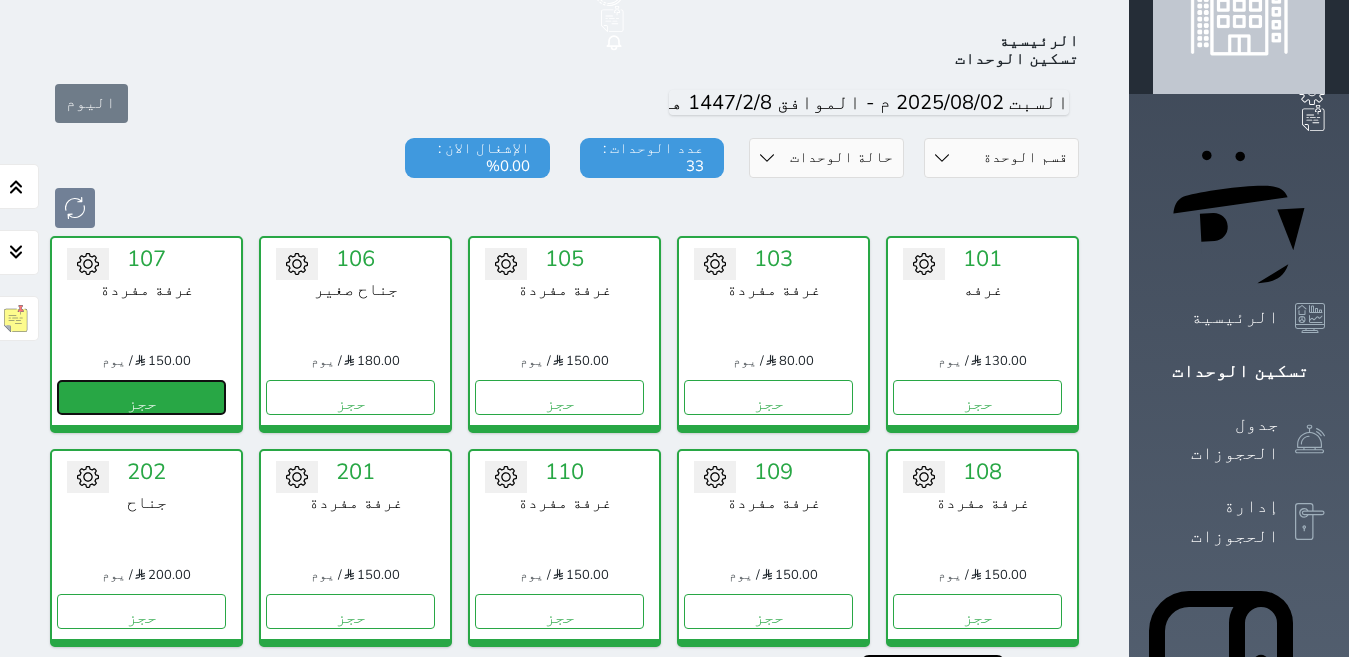 click on "حجز" at bounding box center (141, 397) 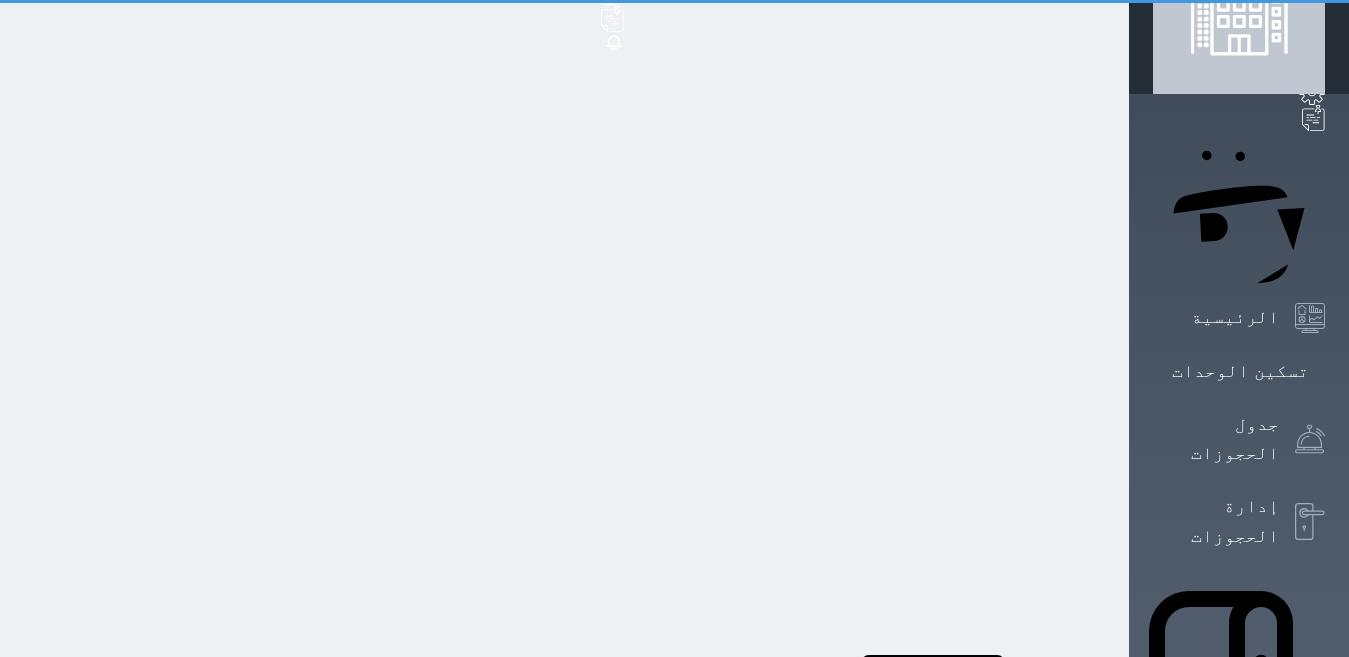scroll, scrollTop: 16, scrollLeft: 0, axis: vertical 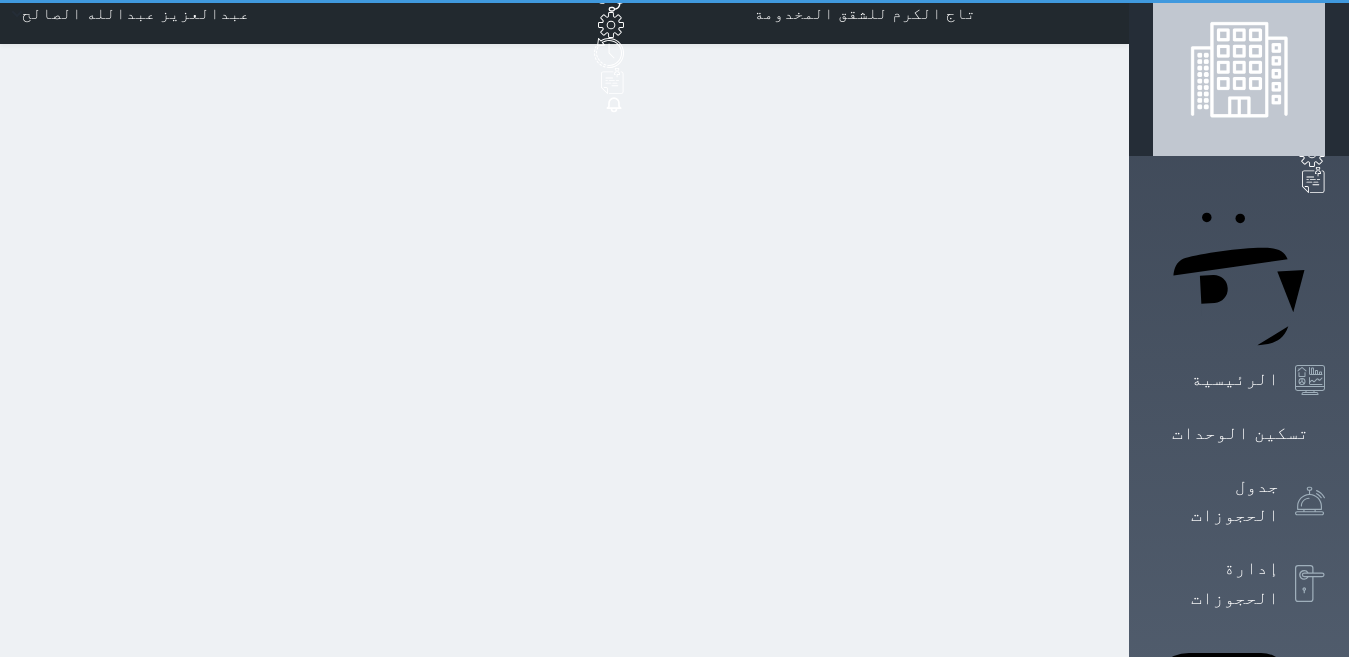 select on "1" 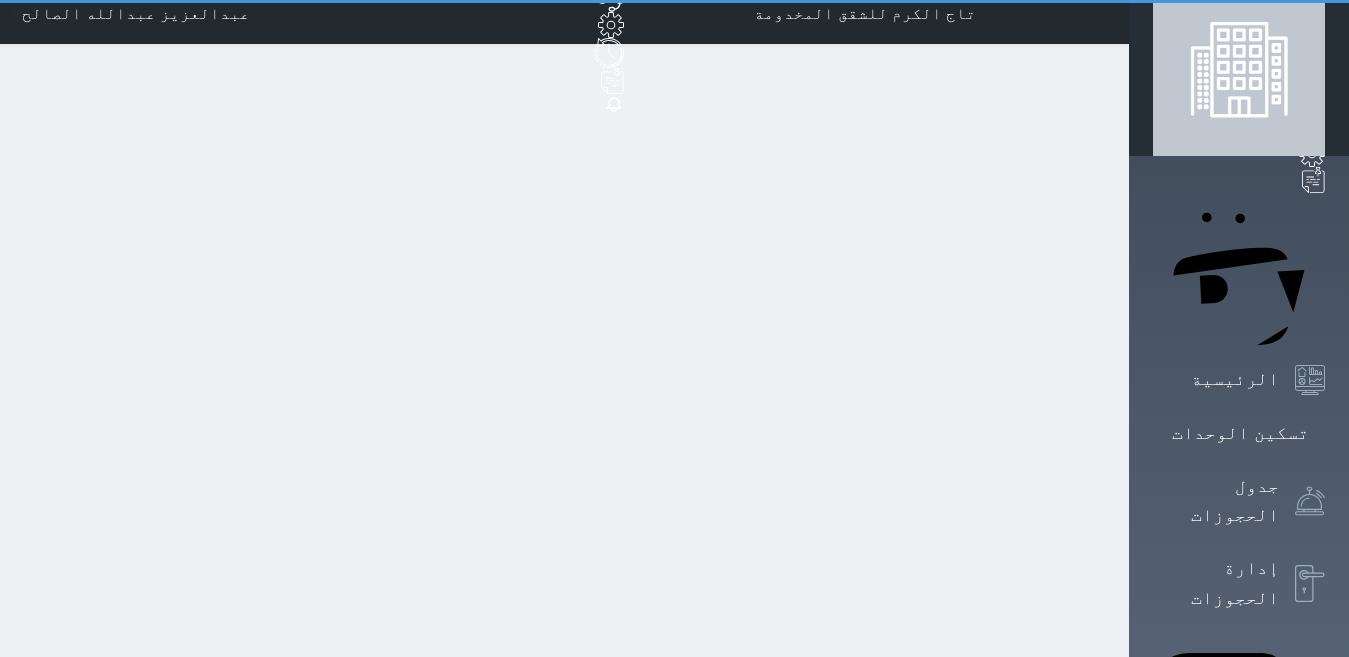 scroll, scrollTop: 0, scrollLeft: 0, axis: both 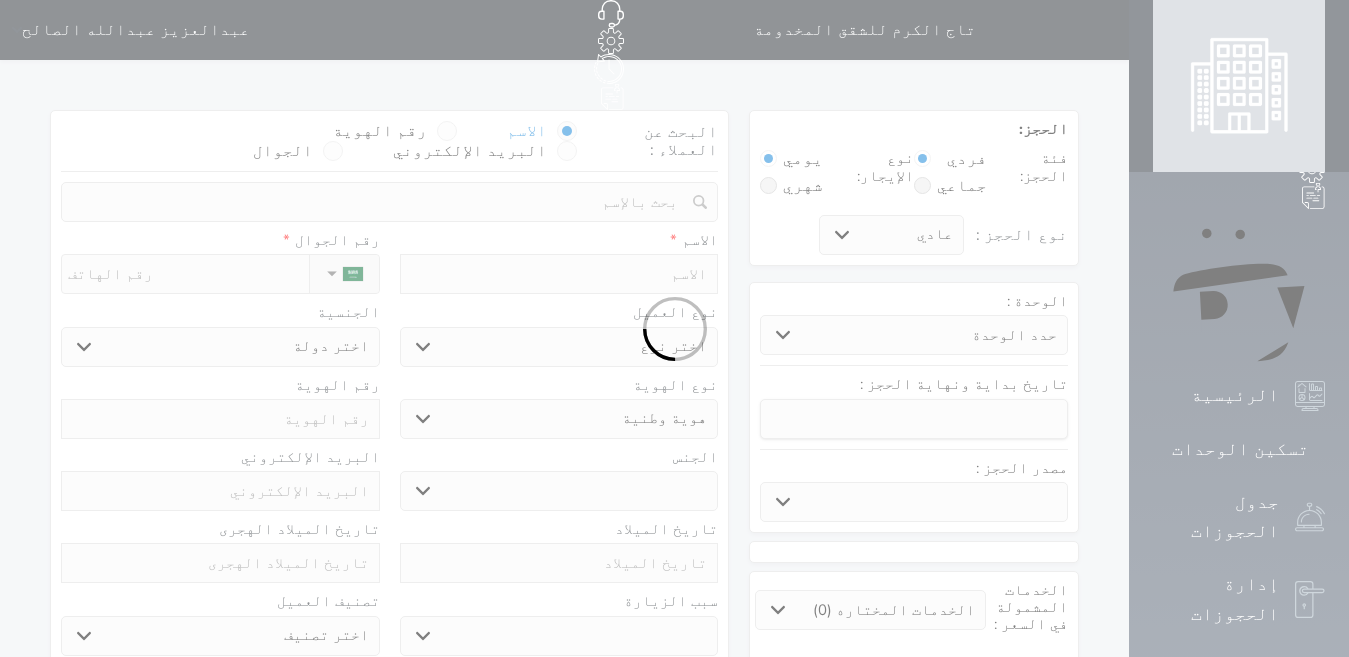 select 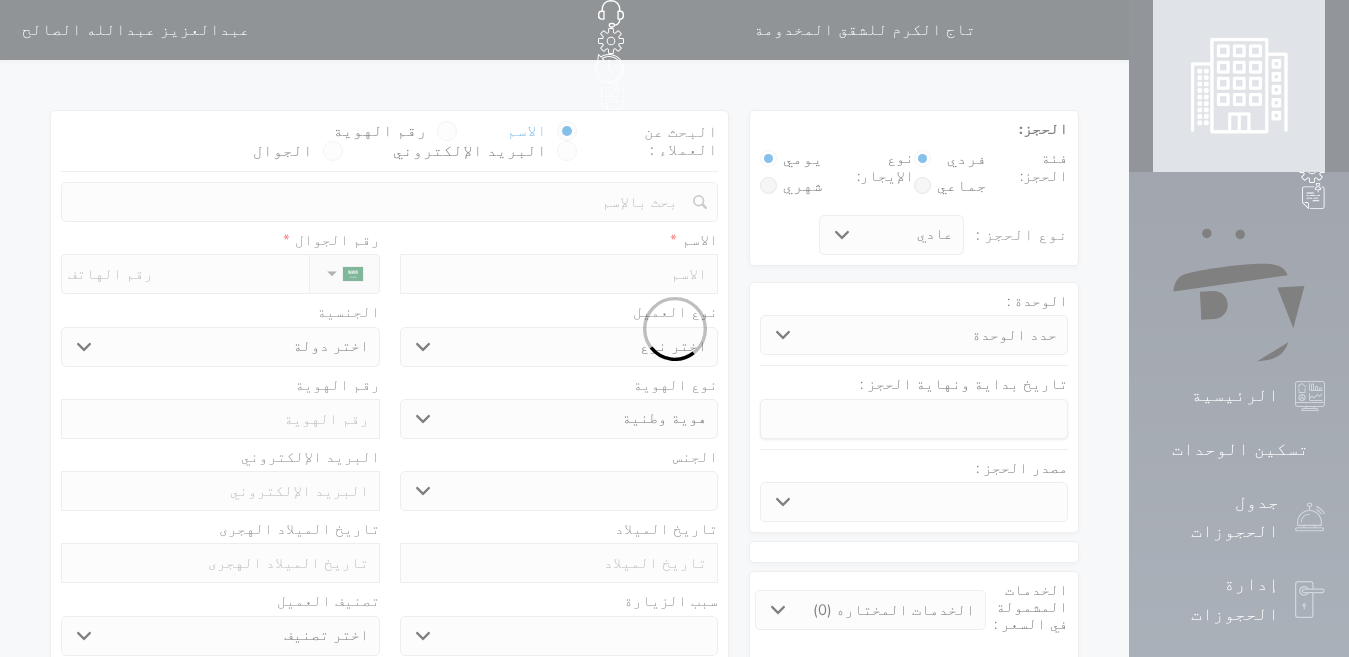 select 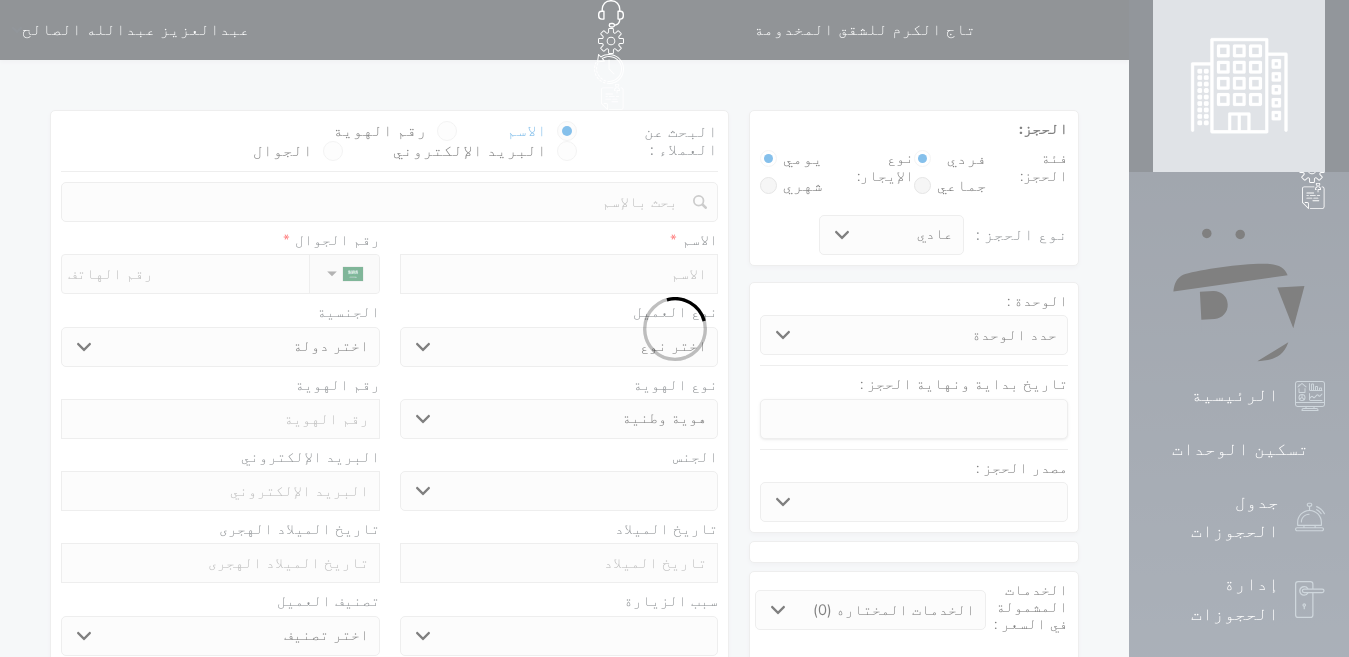 select 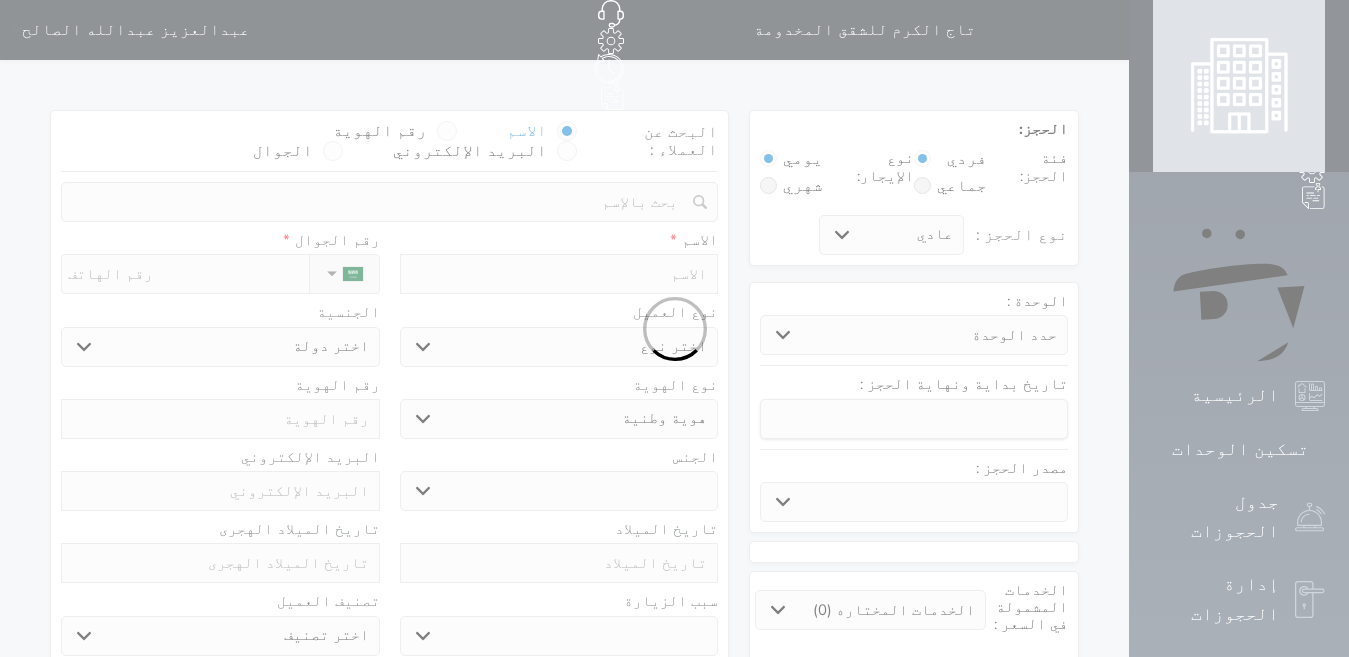 select 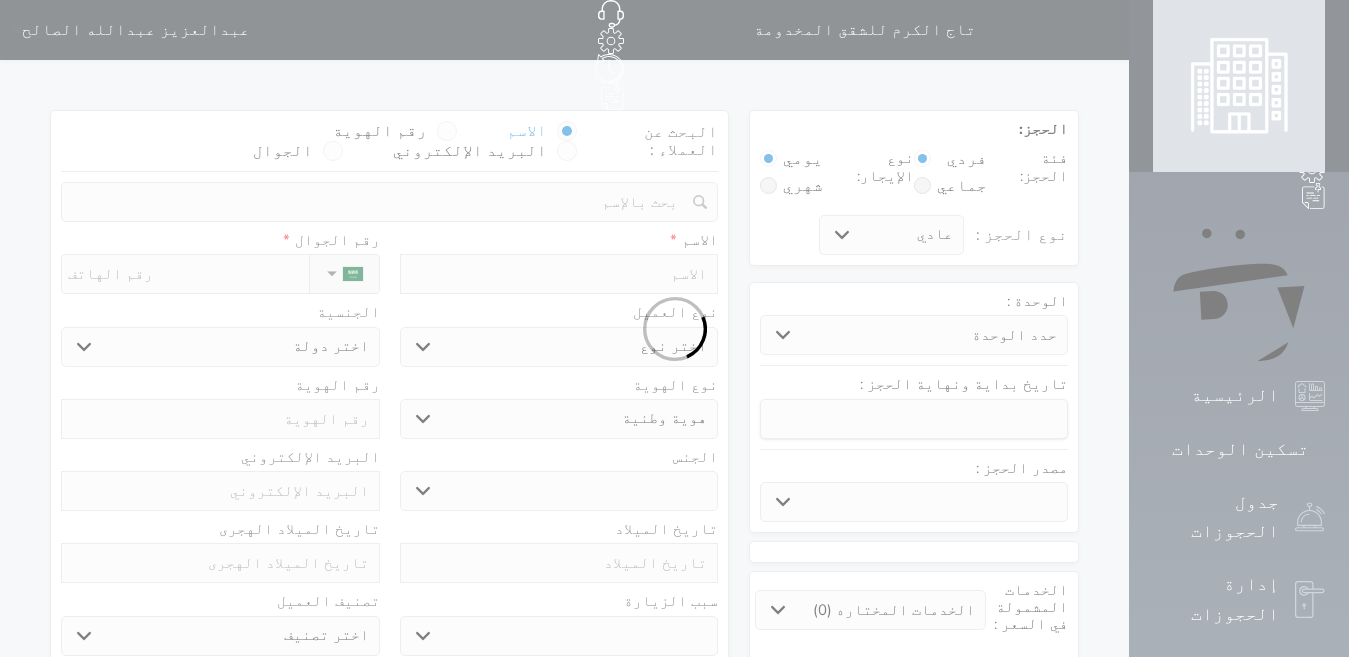 select 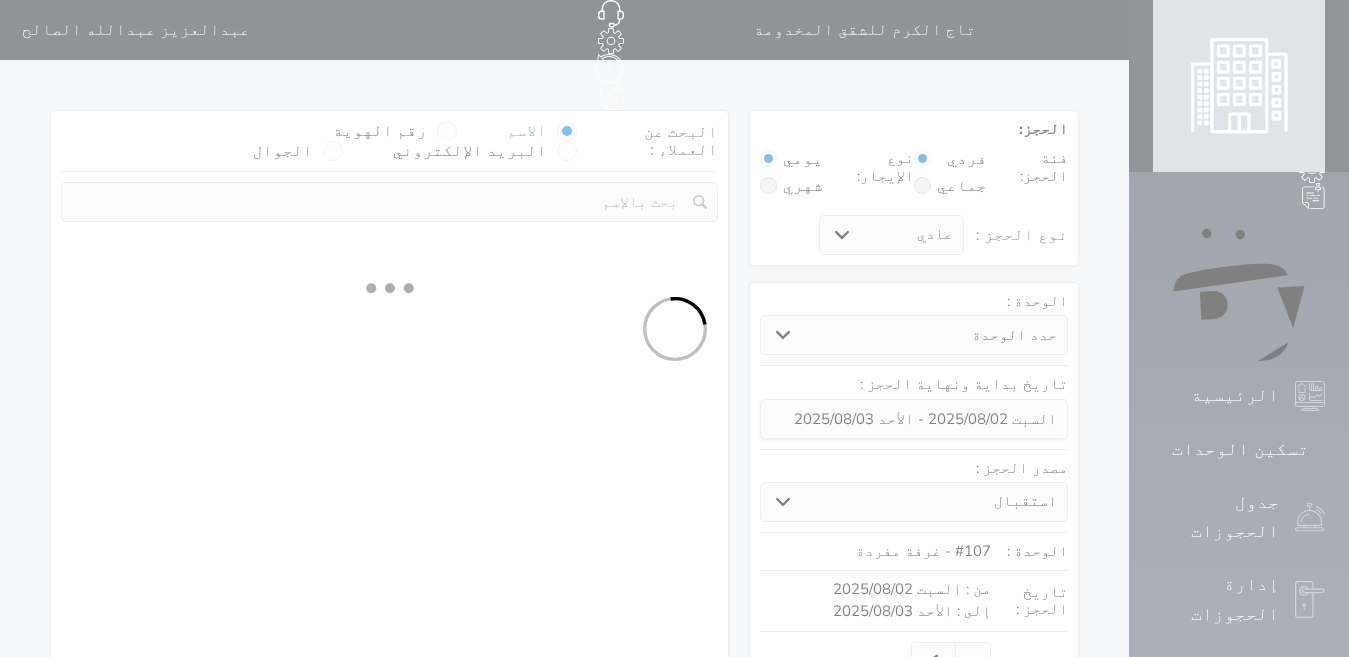 select 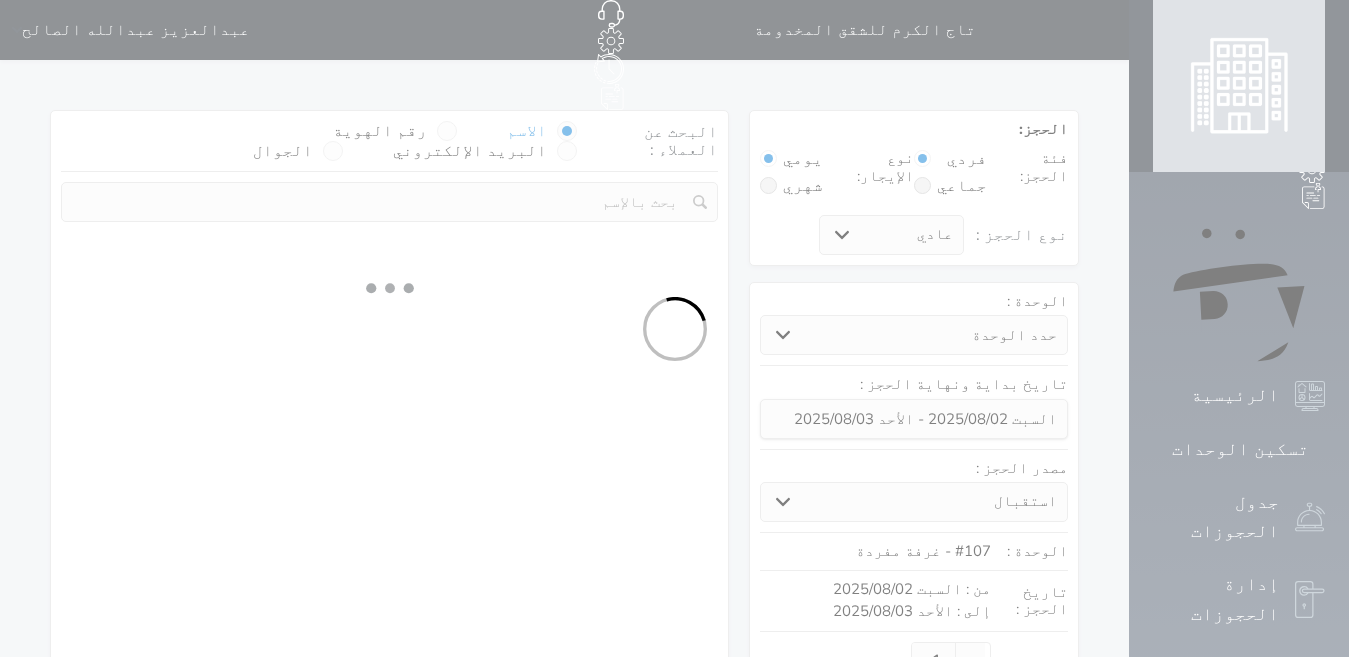 select on "113" 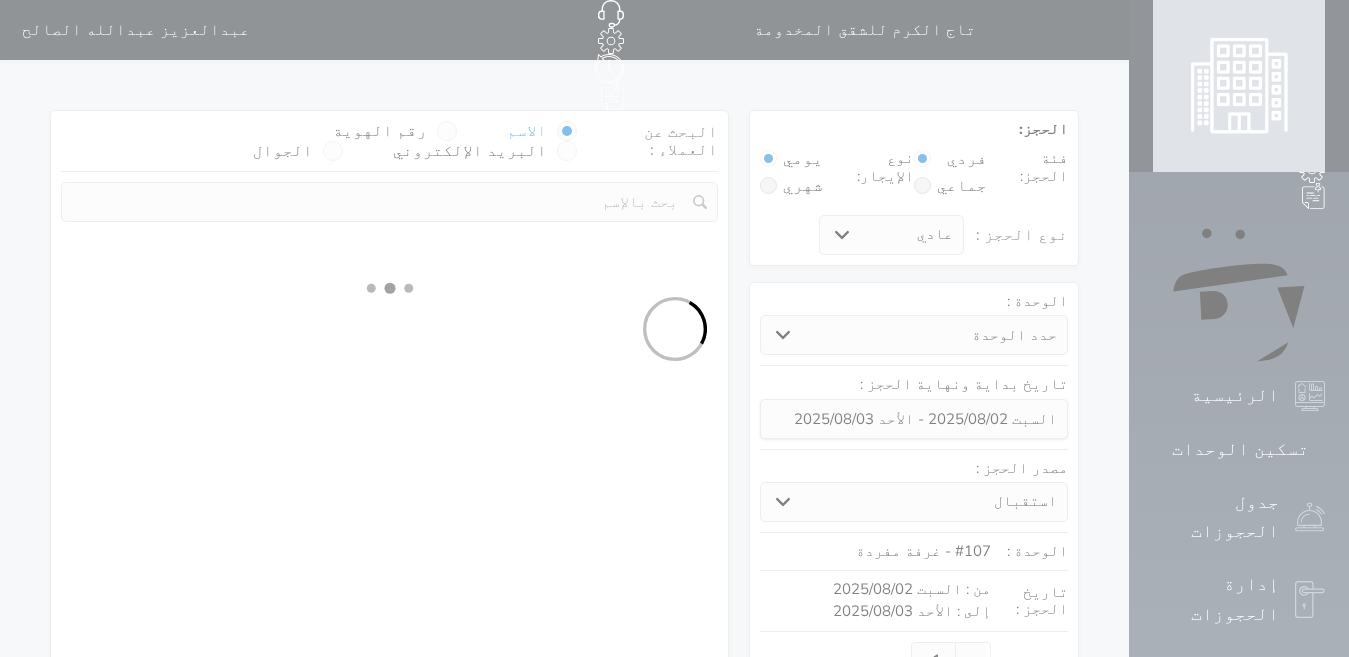select on "1" 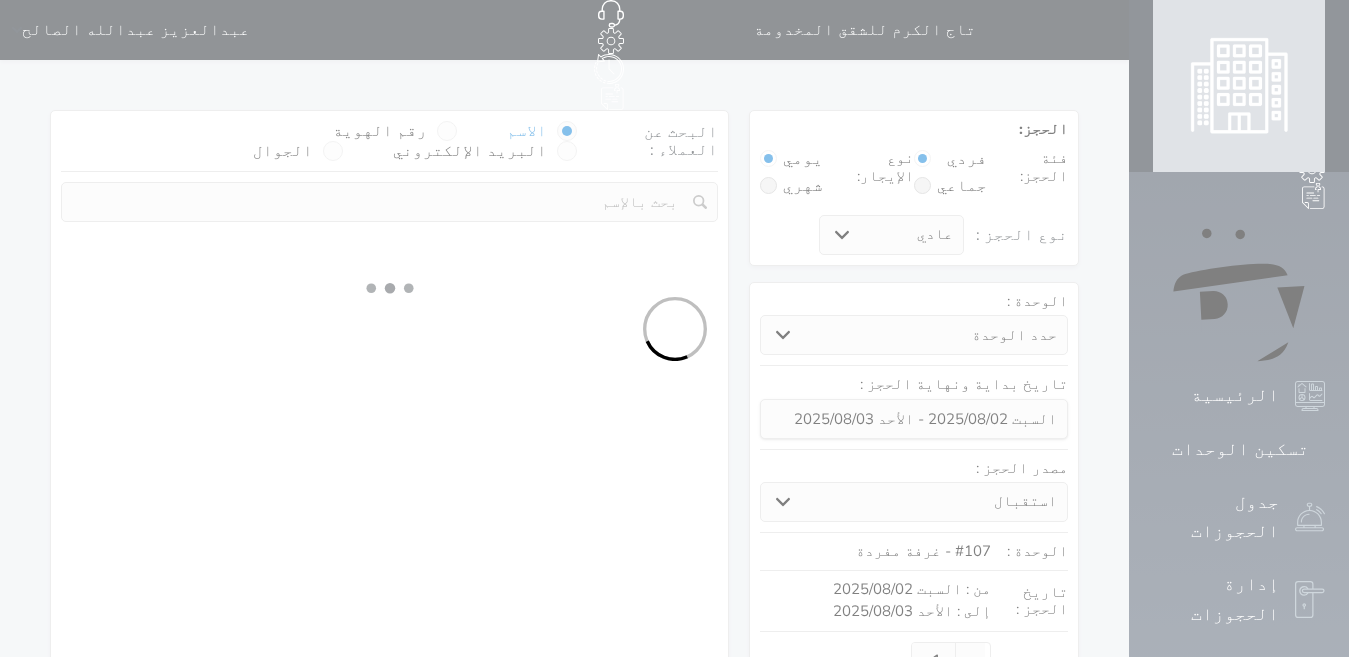 select 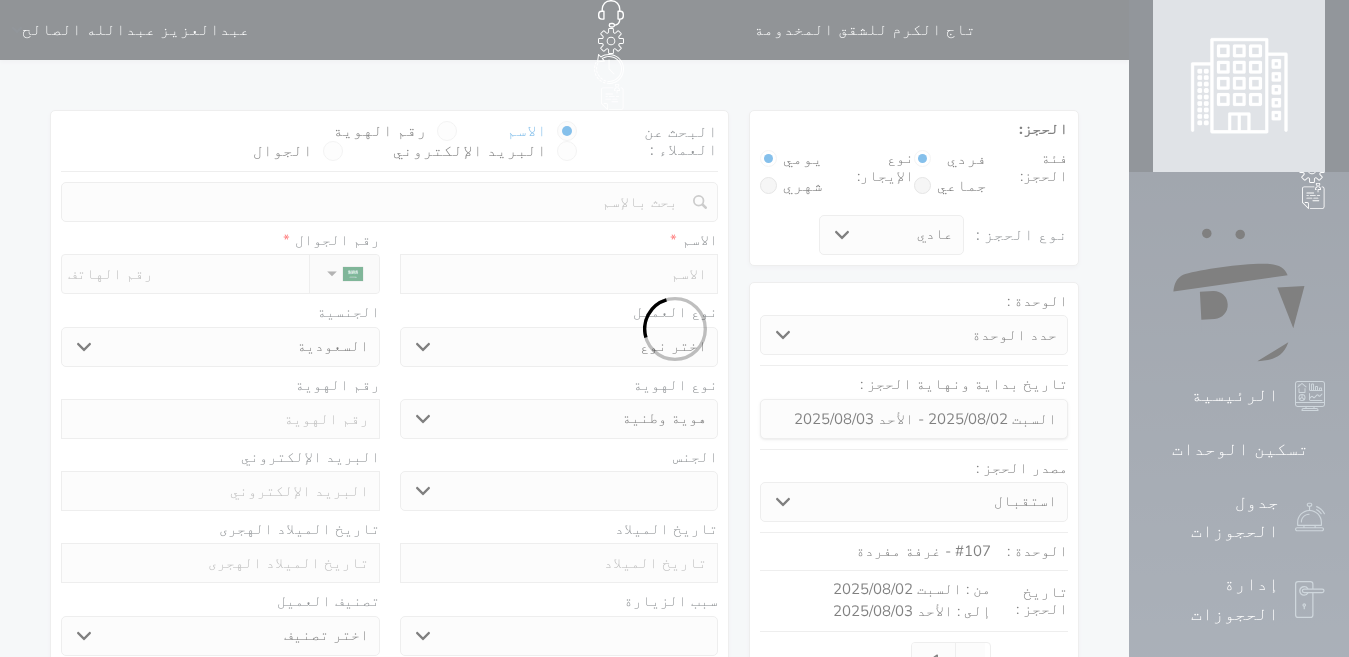 select 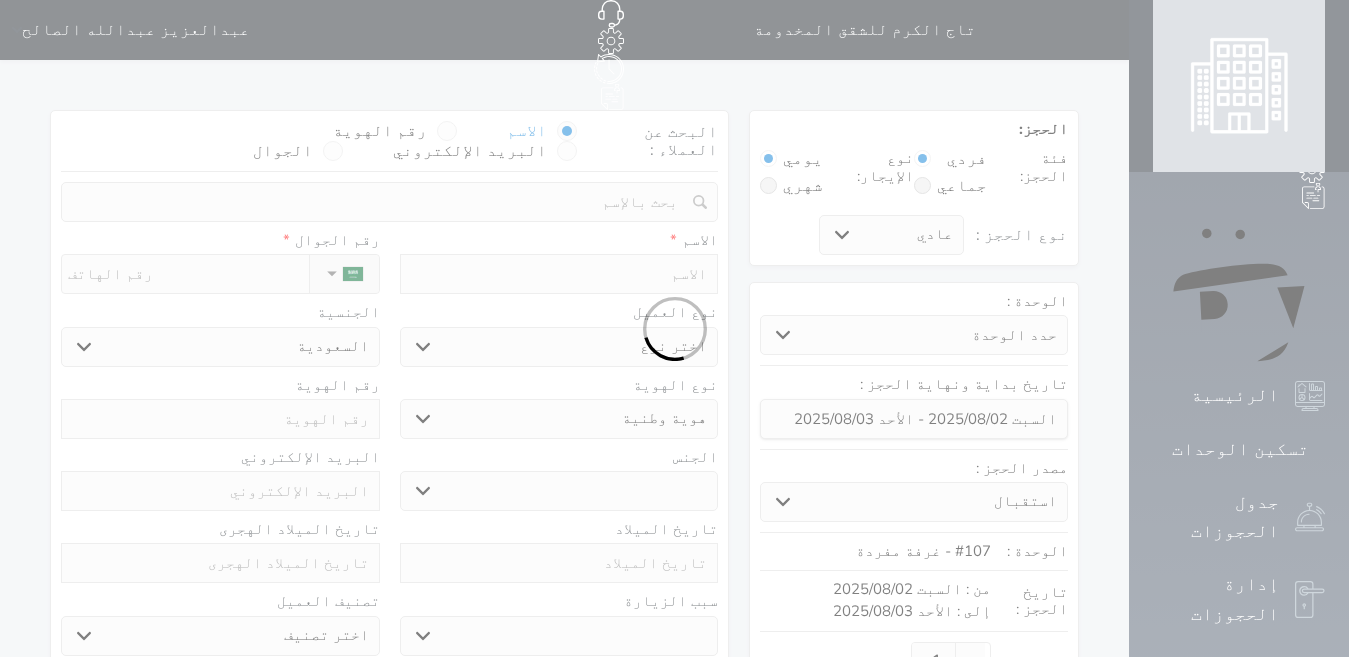select 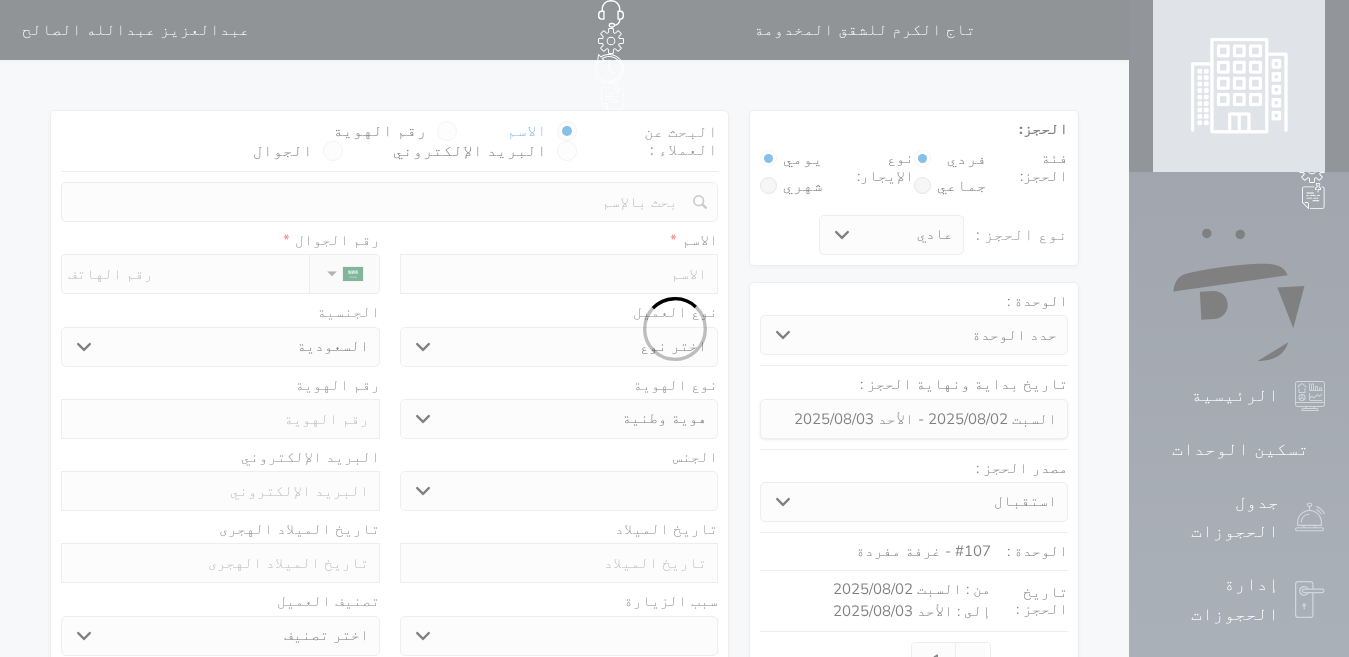select 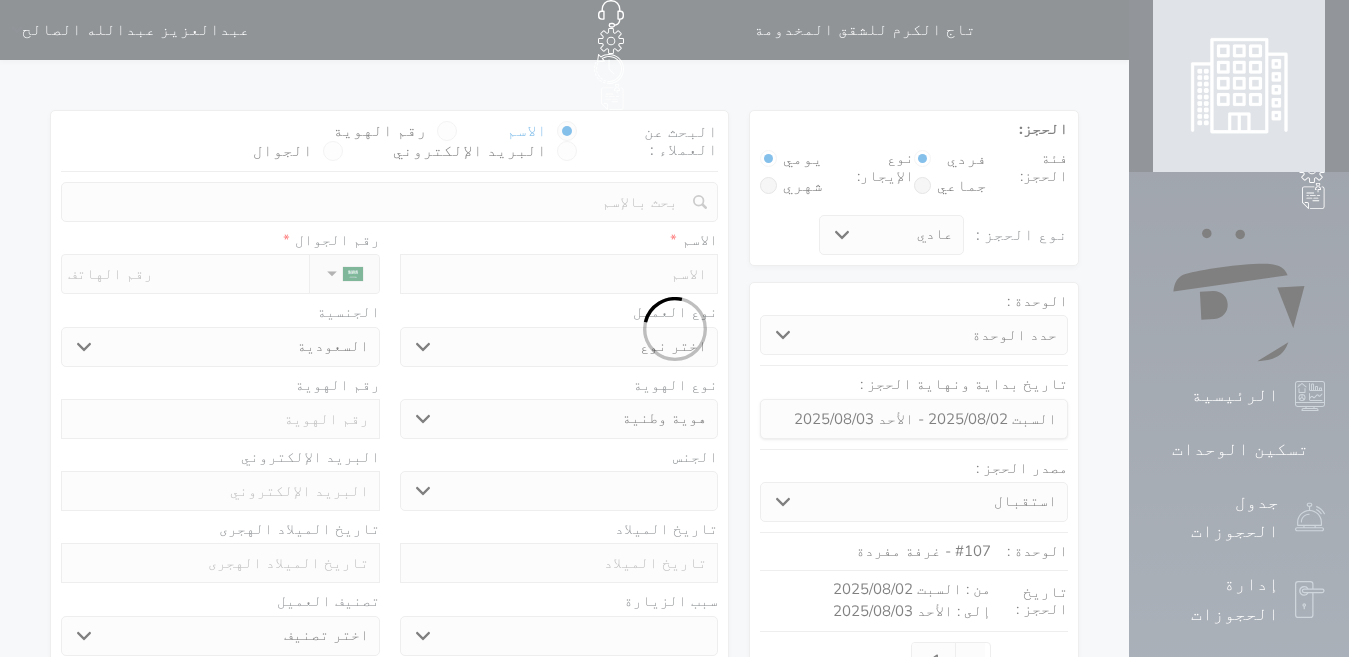 select 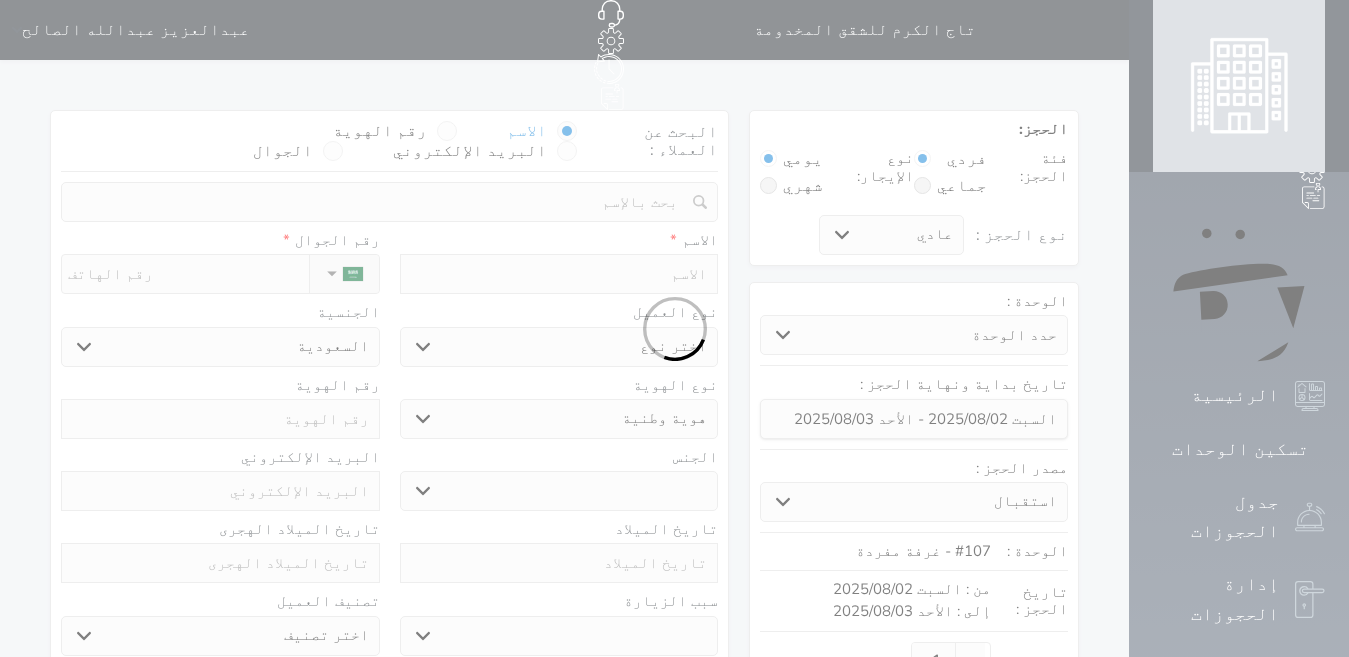 select on "1" 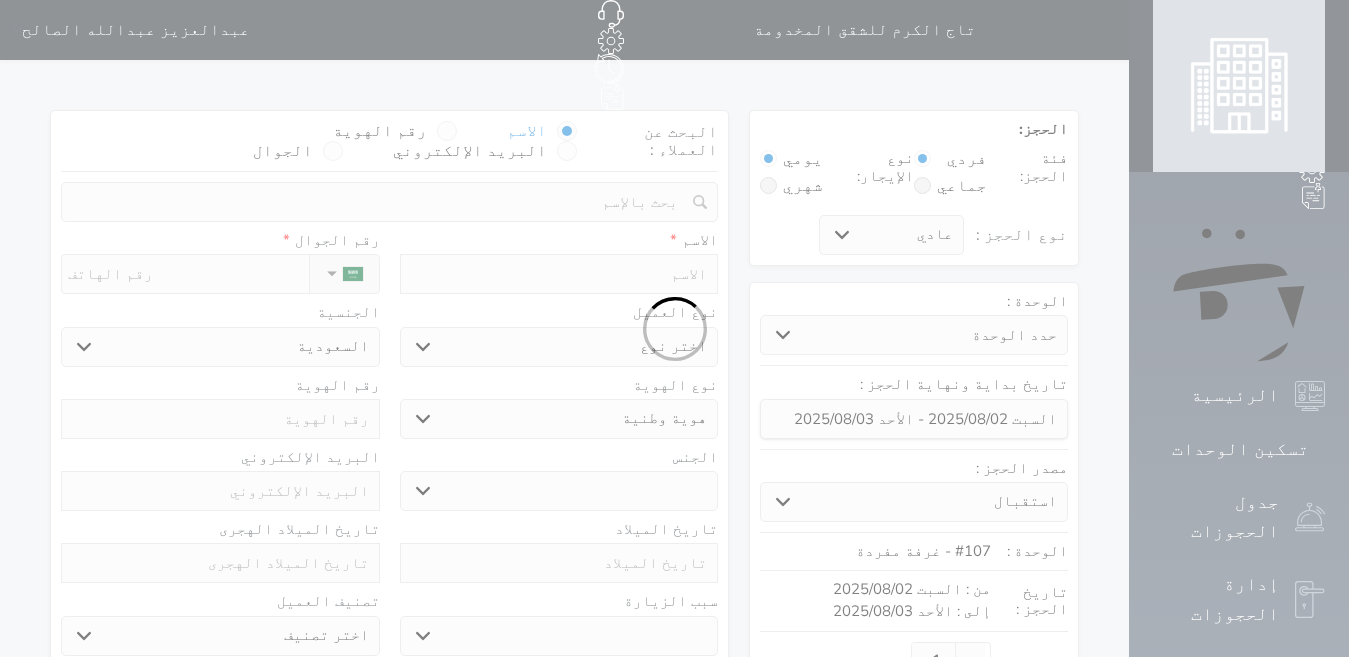 select on "7" 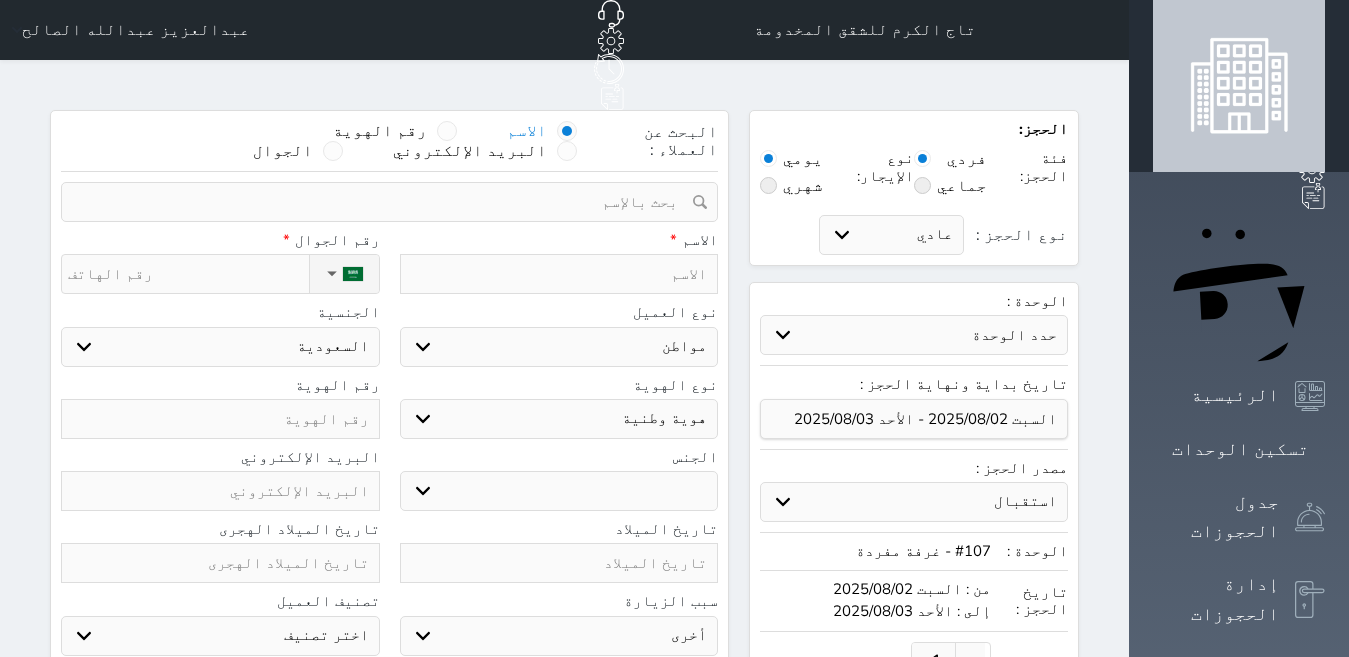 click at bounding box center (559, 274) 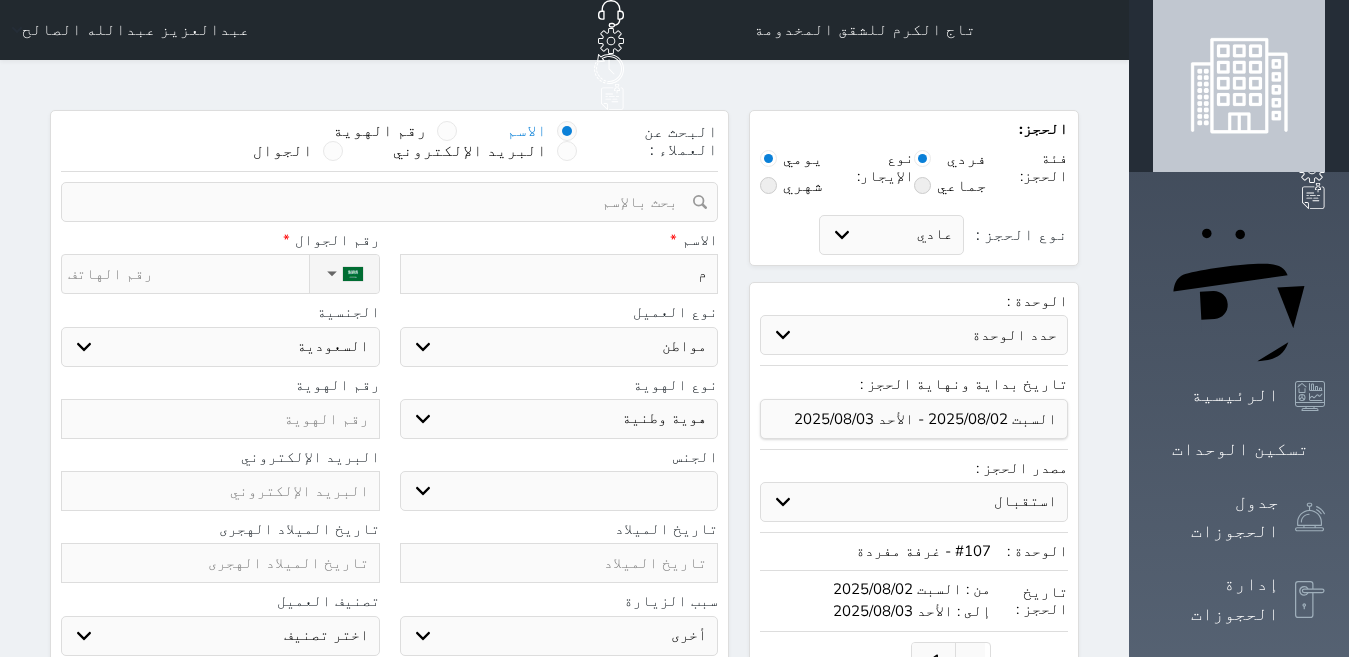 type on "مح" 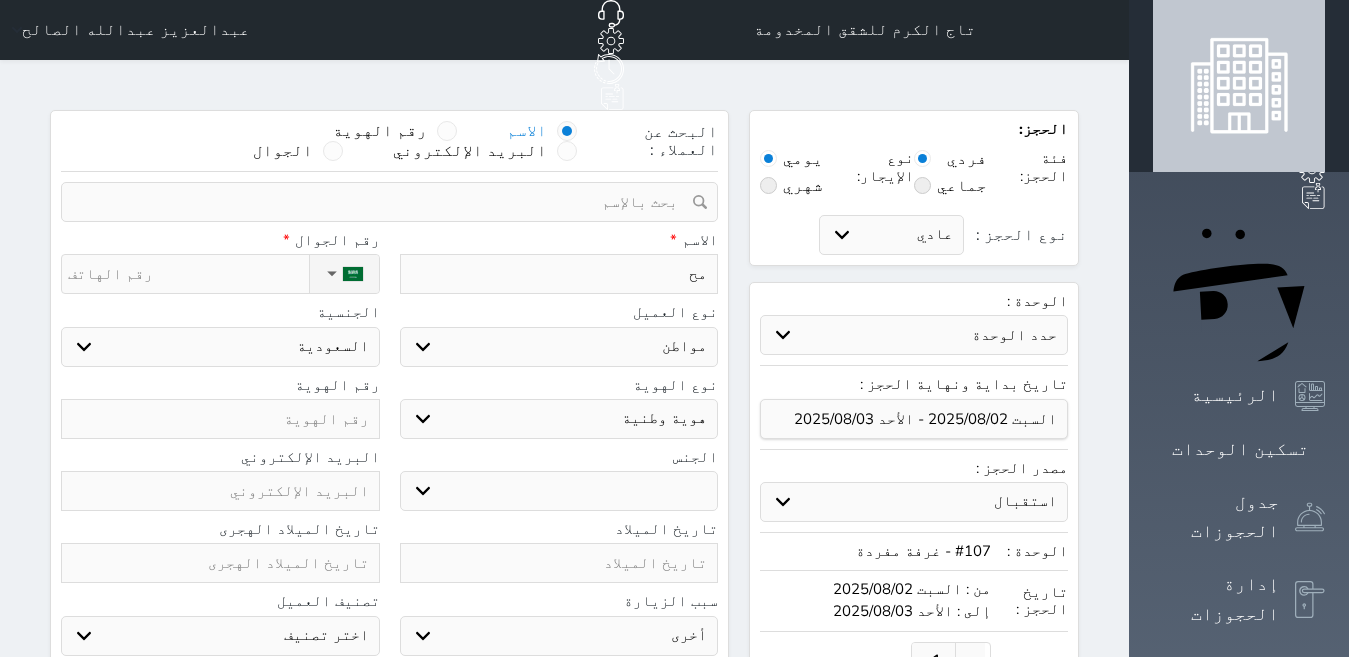 type on "محم" 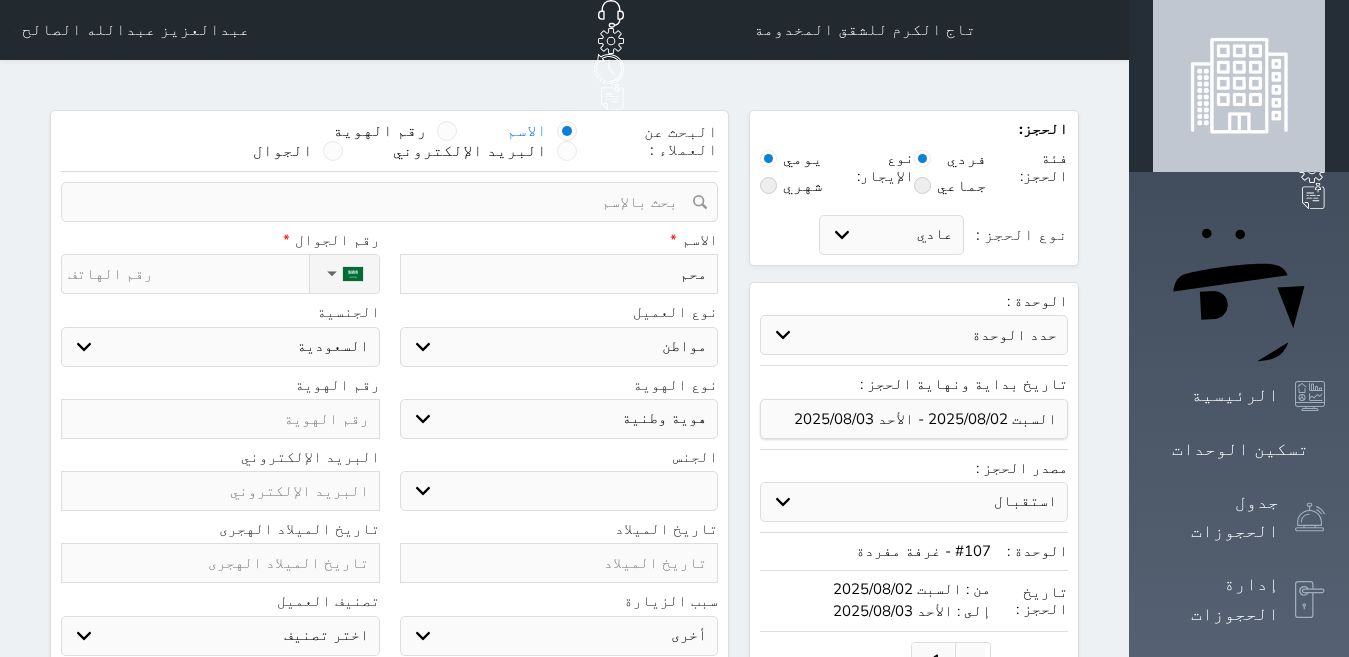 select 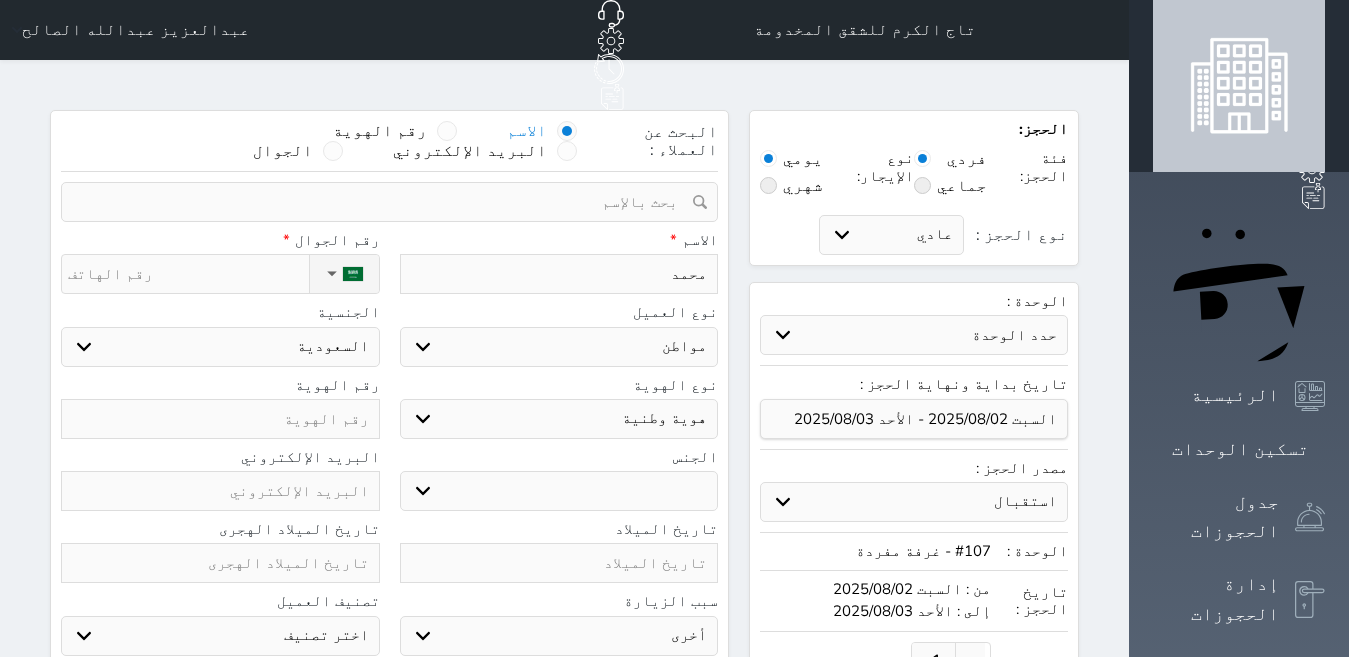 select 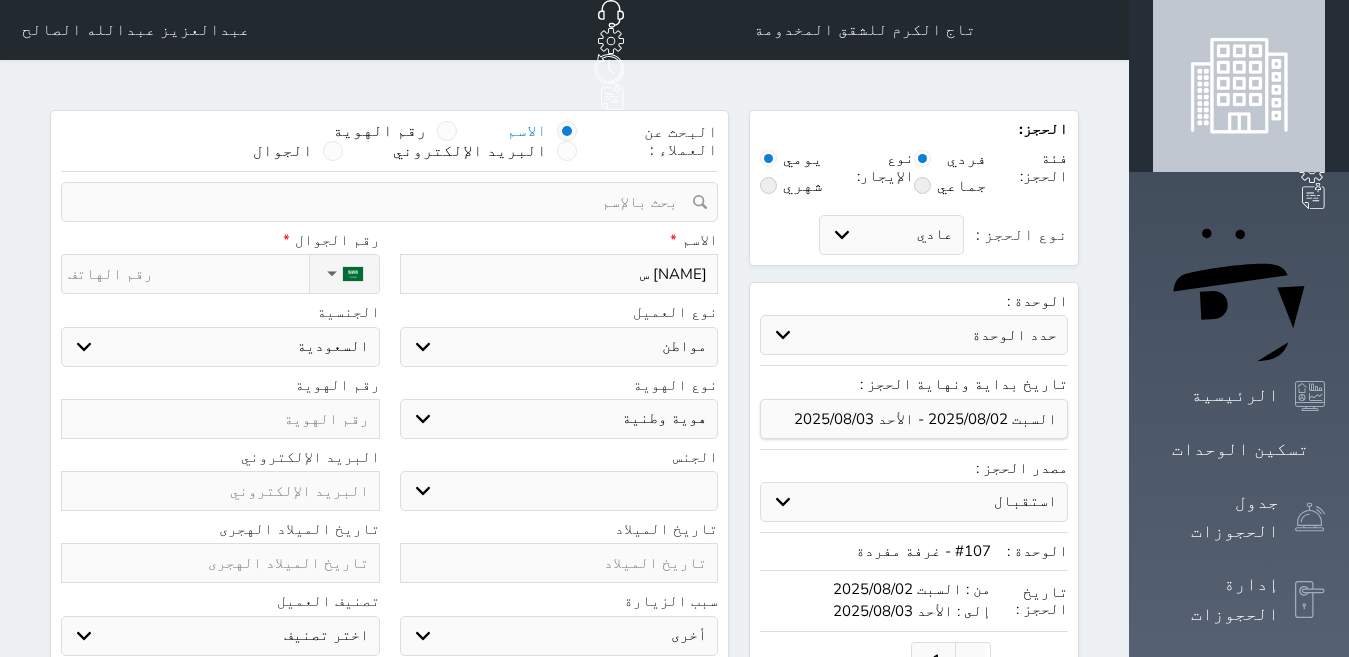 type on "سجل حجوزات العميل [NAME] س" 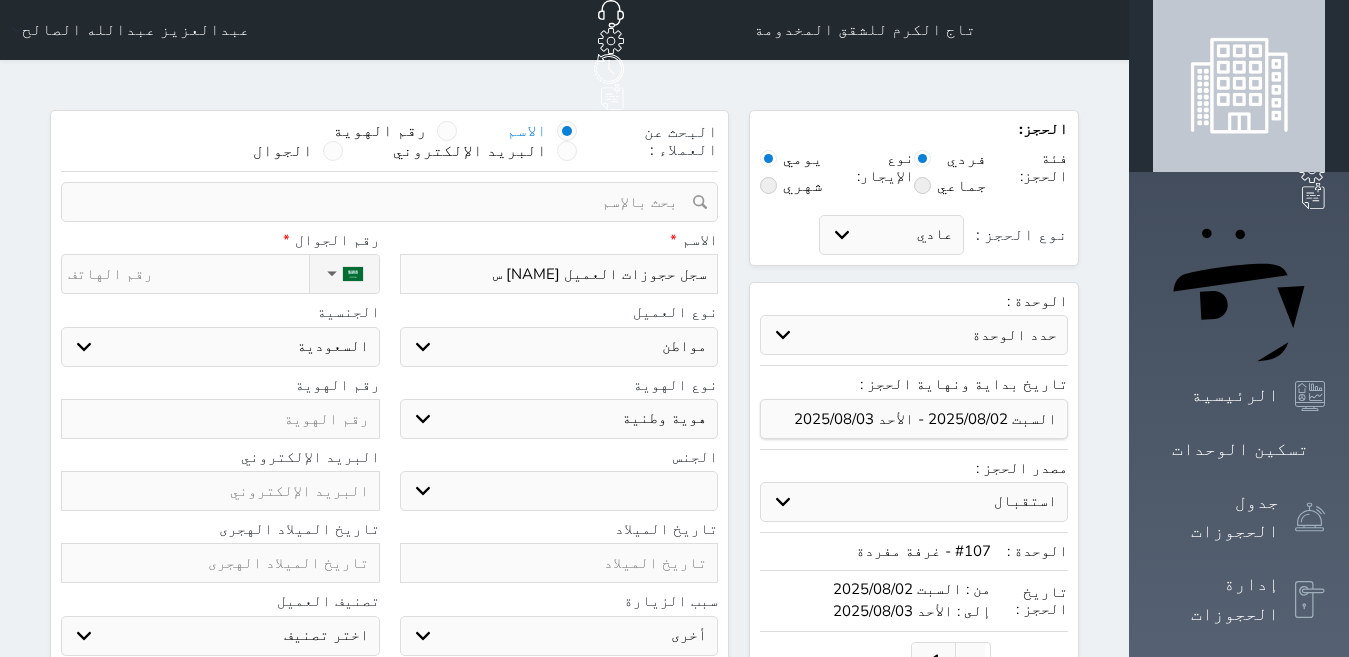 type on "[NAME]" 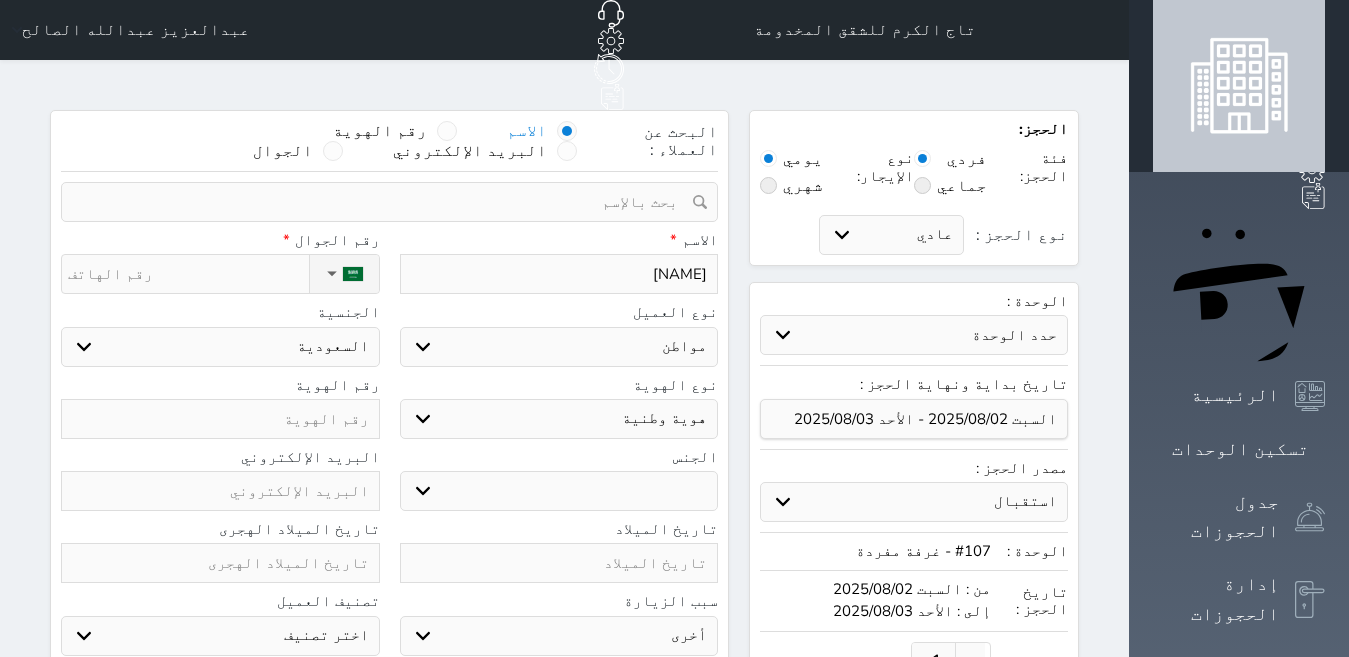 type on "[NAME] ساف" 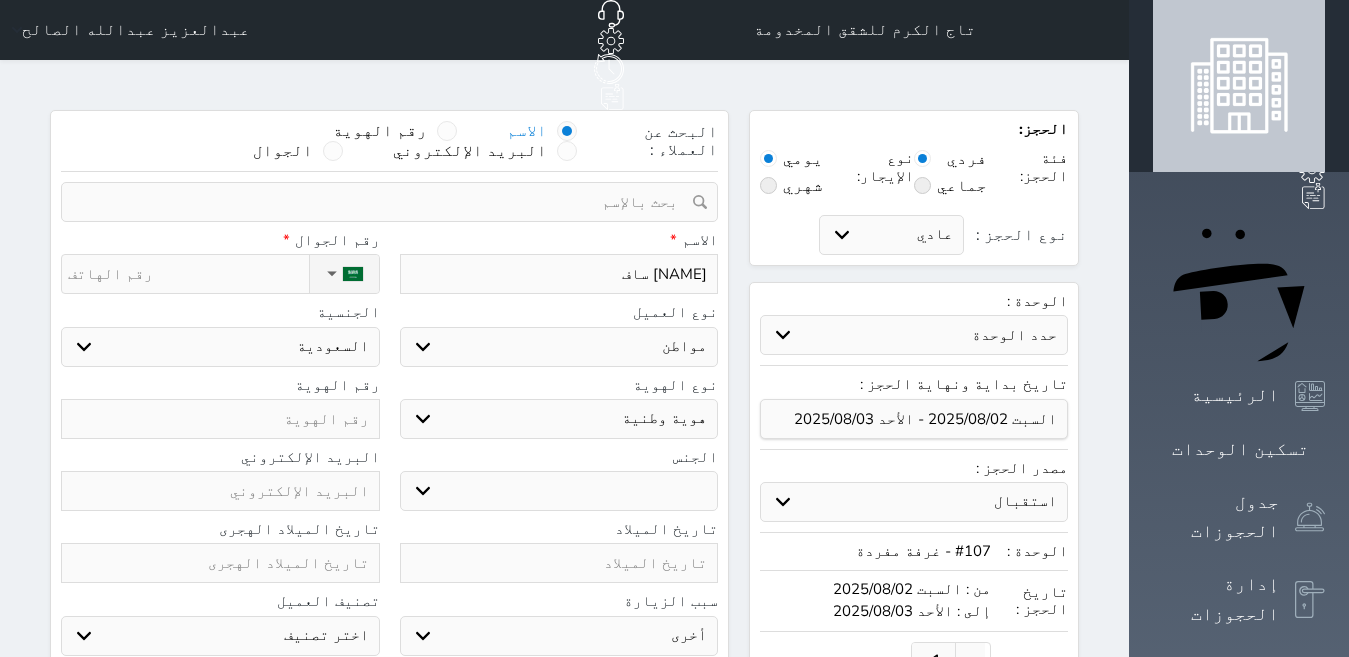 type on "[NAME] ساف" 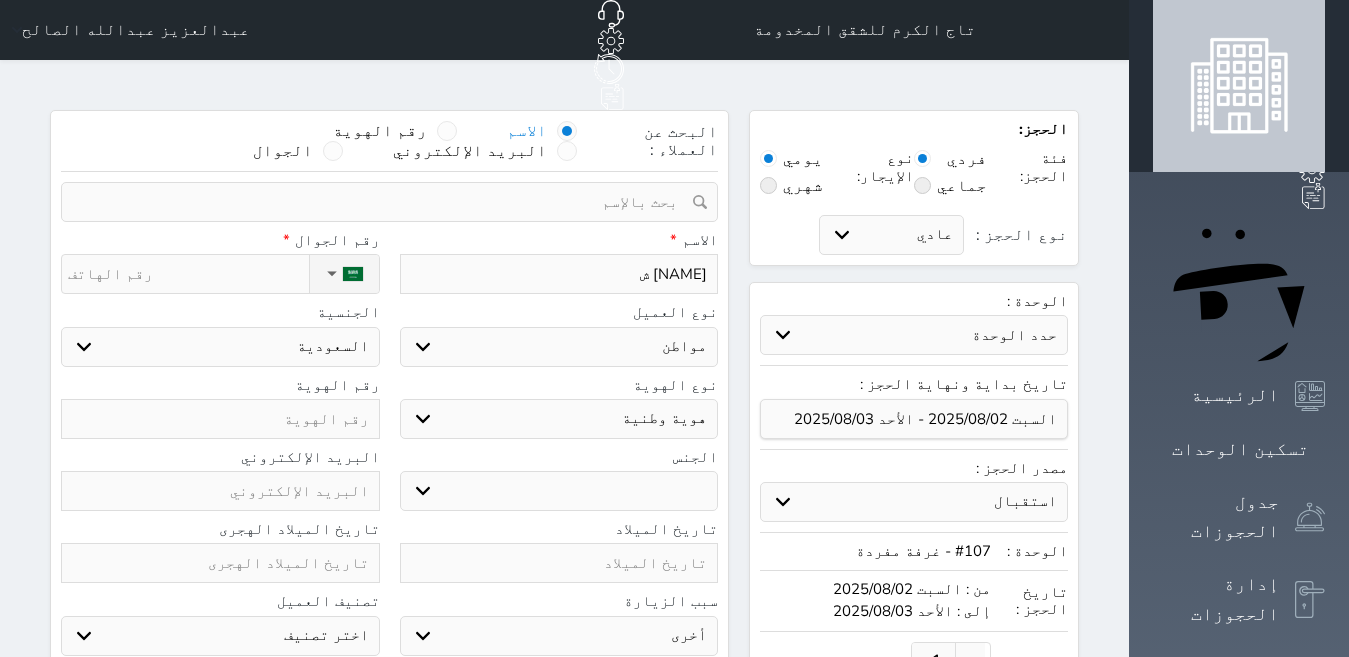 type on "[NAME] شا" 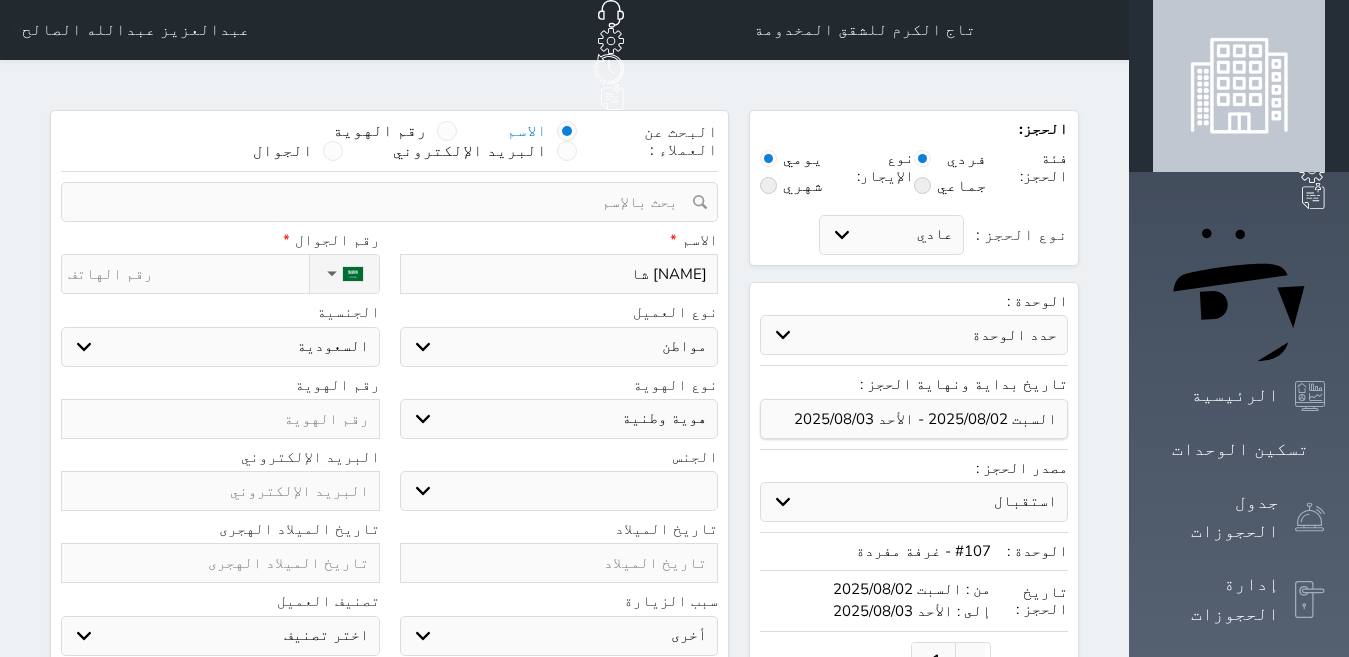 type on "[NAME] شاه" 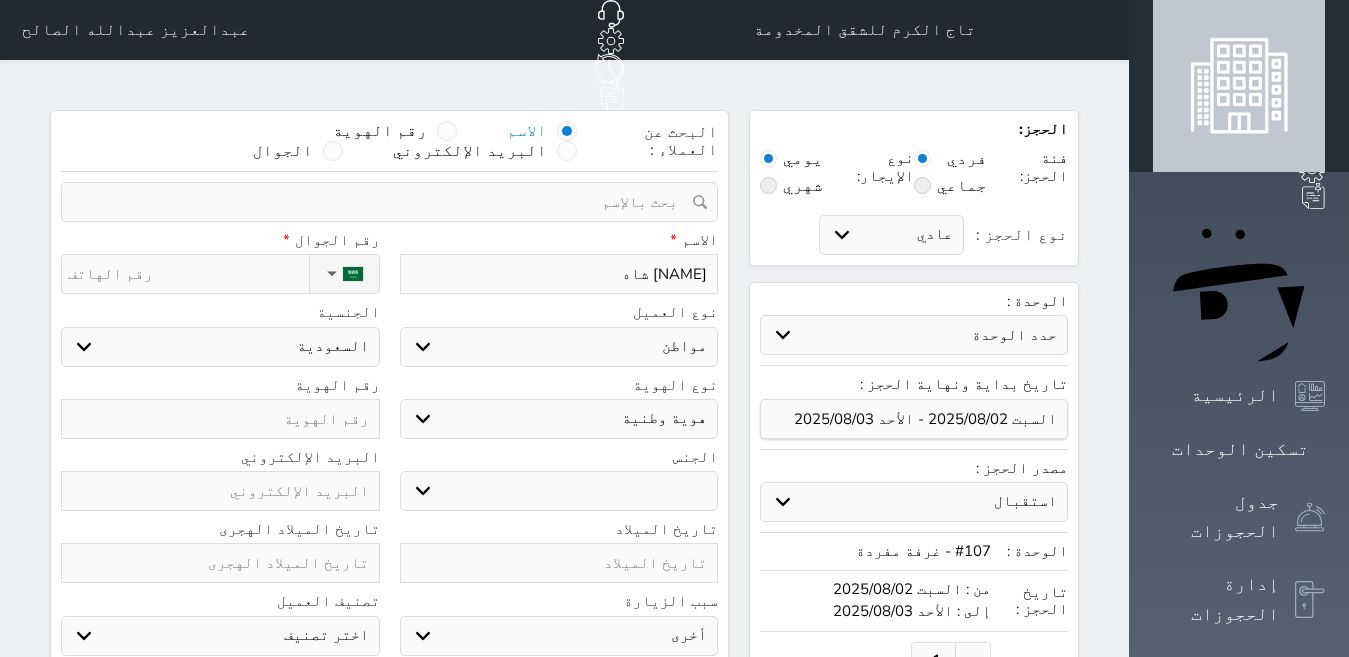 type on "[NAME] شاه" 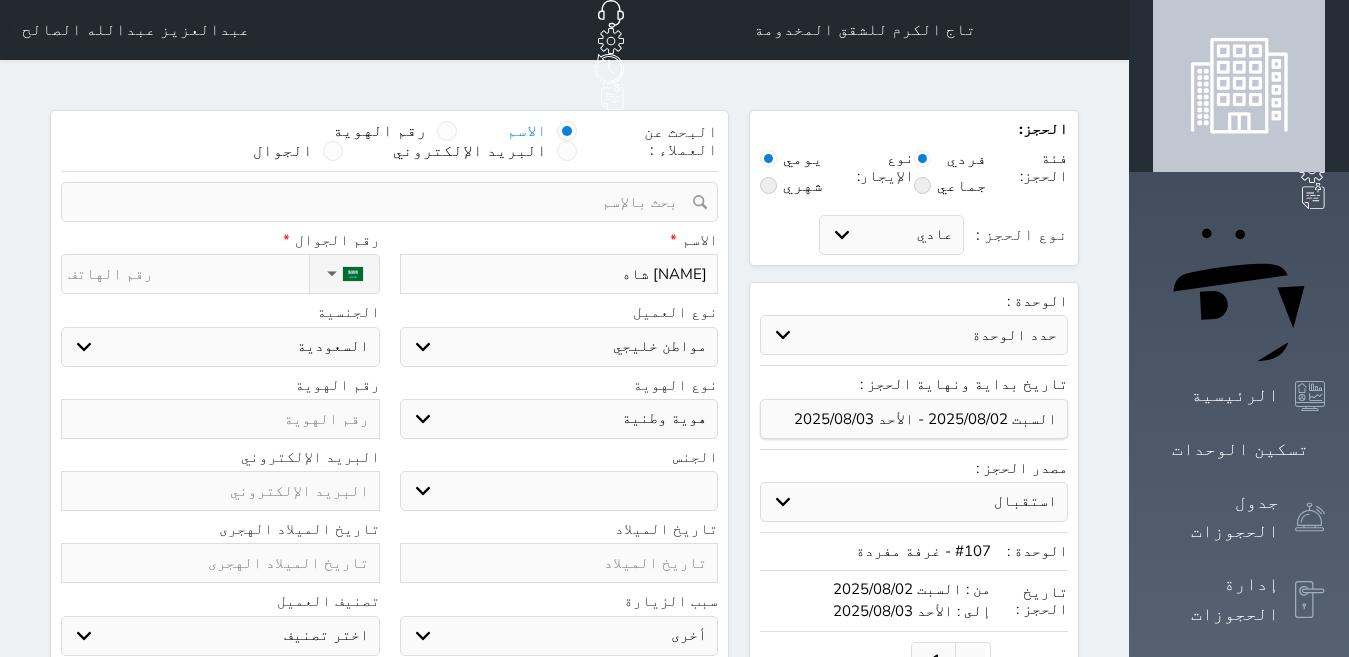 click on "اختر نوع   مواطن مواطن خليجي زائر مقيم" at bounding box center (559, 347) 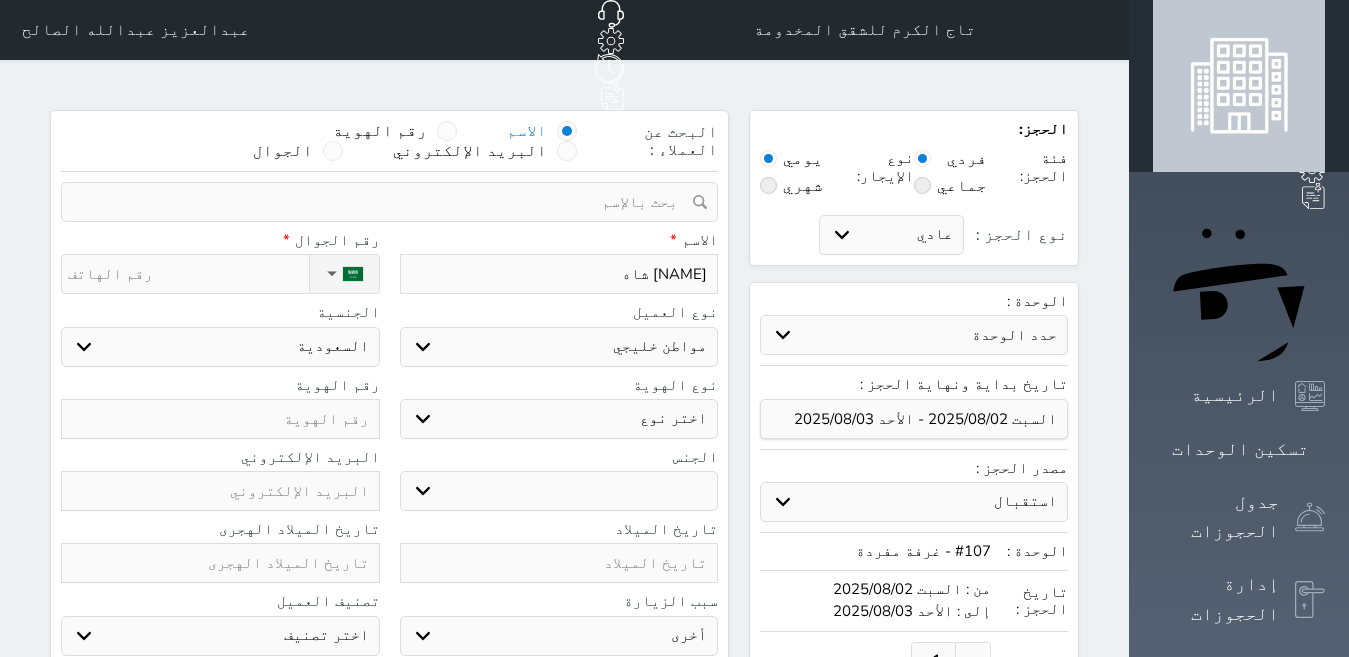 select 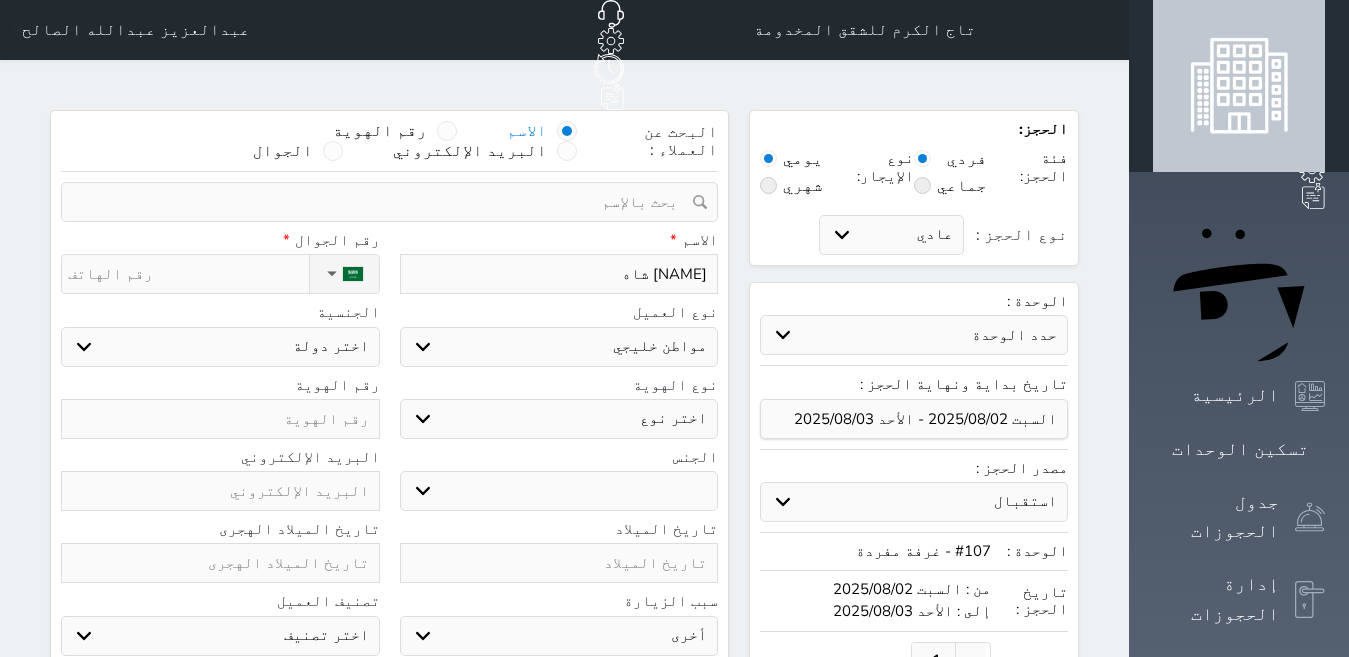 click on "ذكر   انثى" at bounding box center (559, 491) 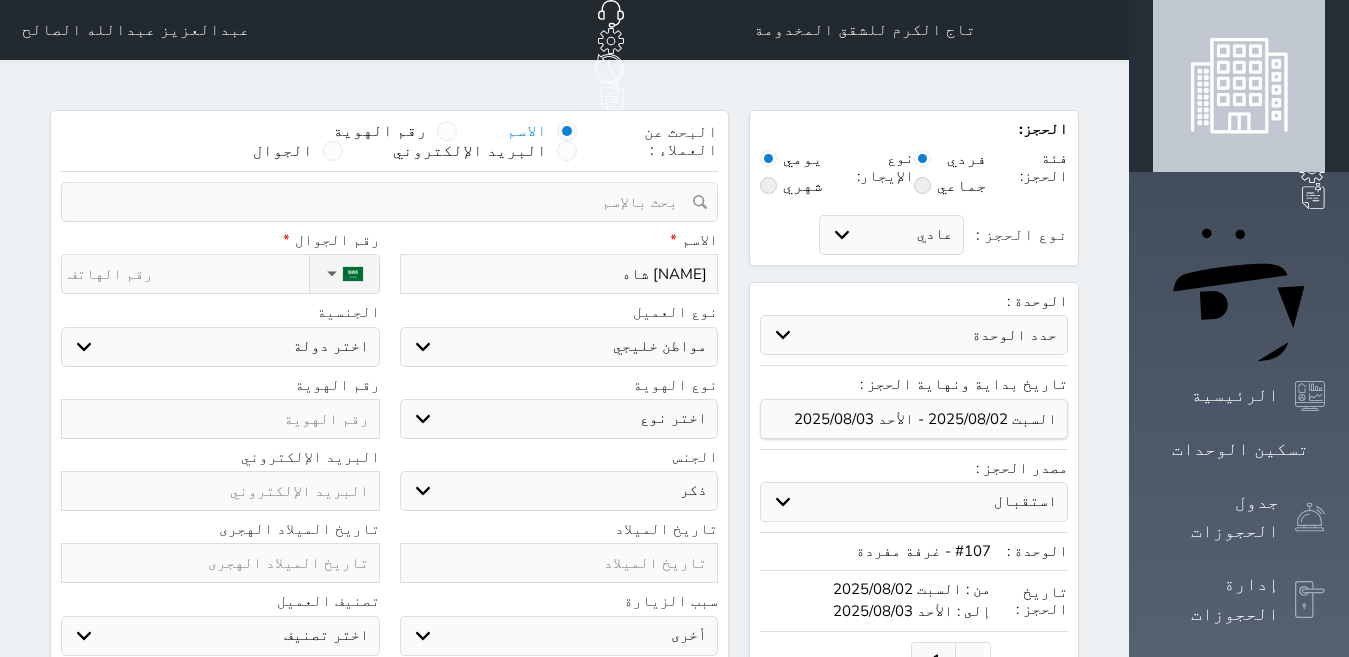 click on "ذكر   انثى" at bounding box center [559, 491] 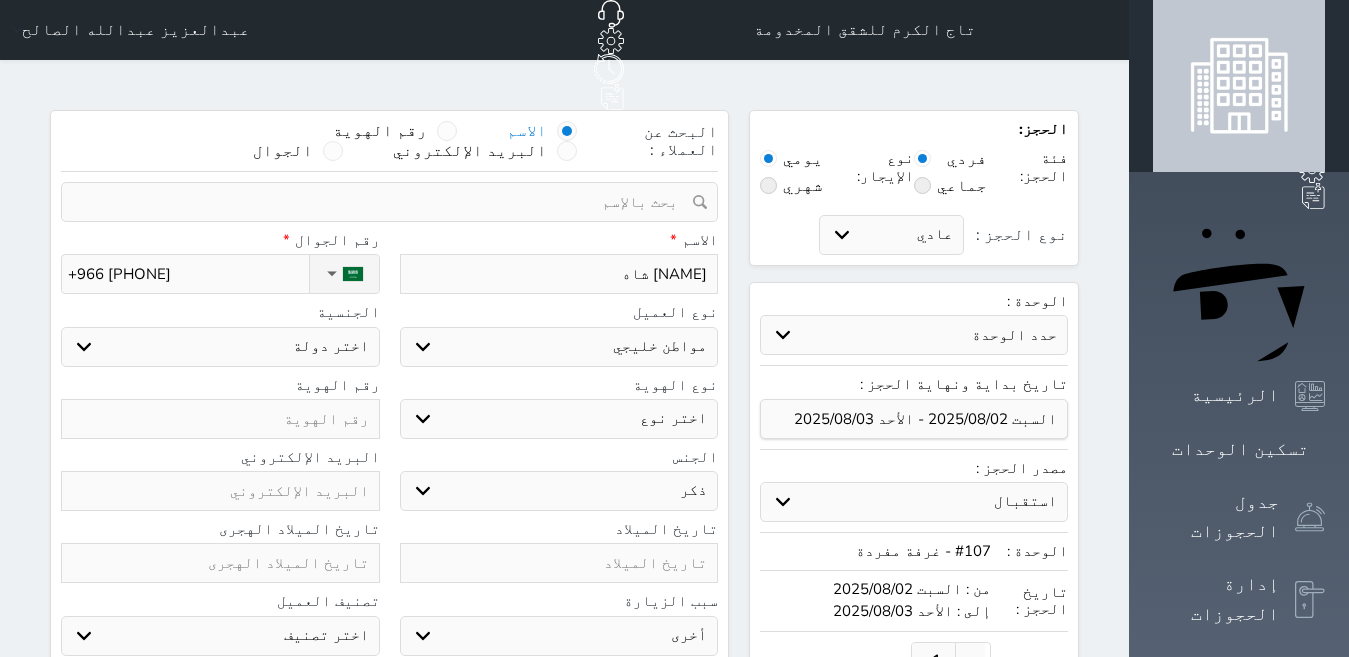 select 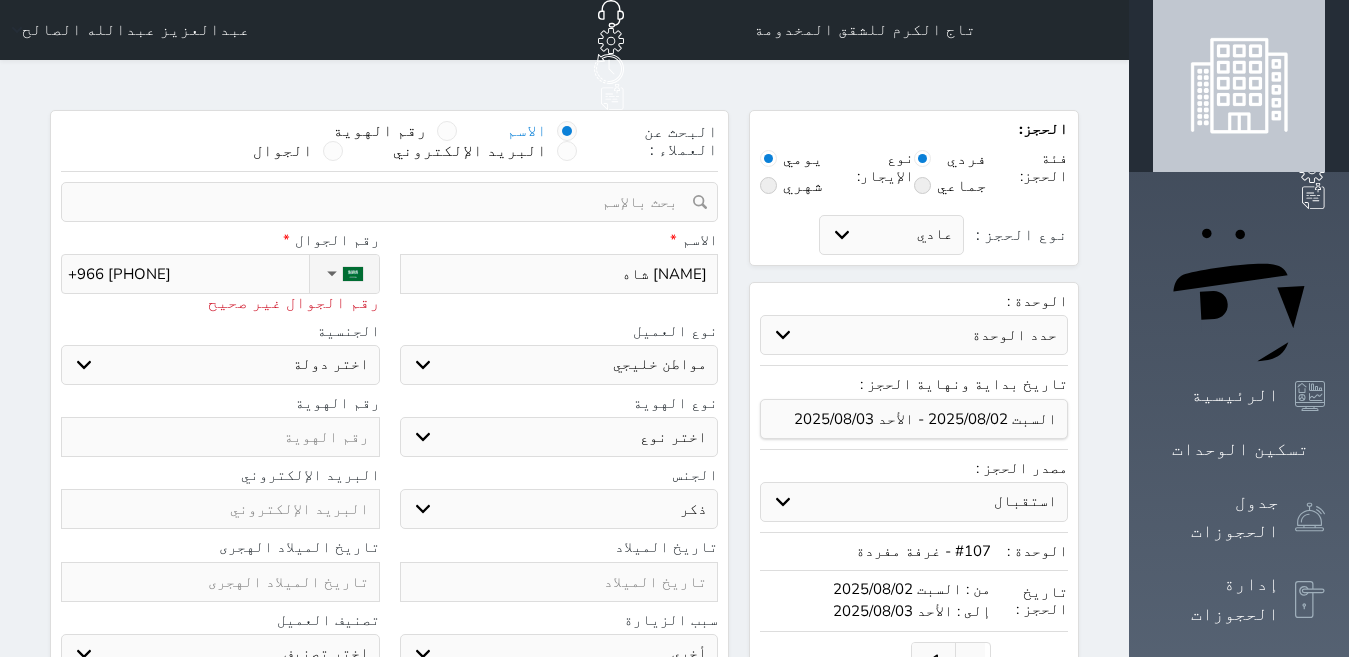 type on "+966 [PHONE]" 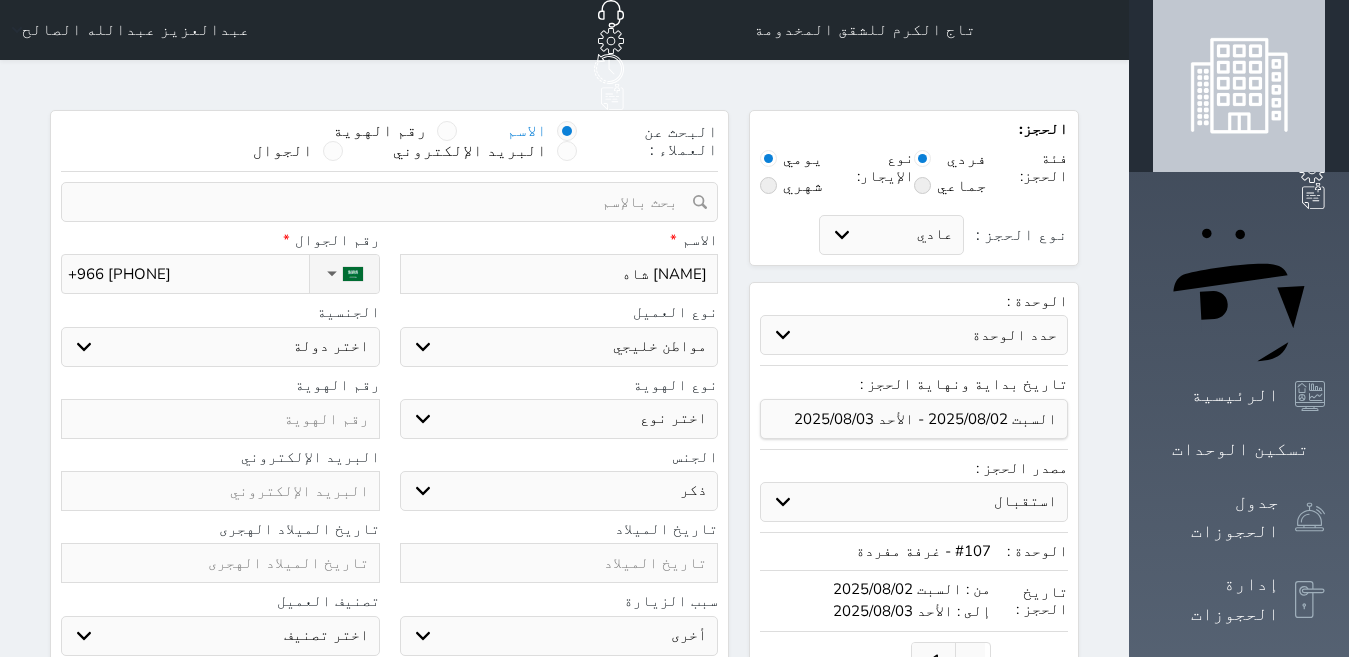 type on "+966 [PHONE]" 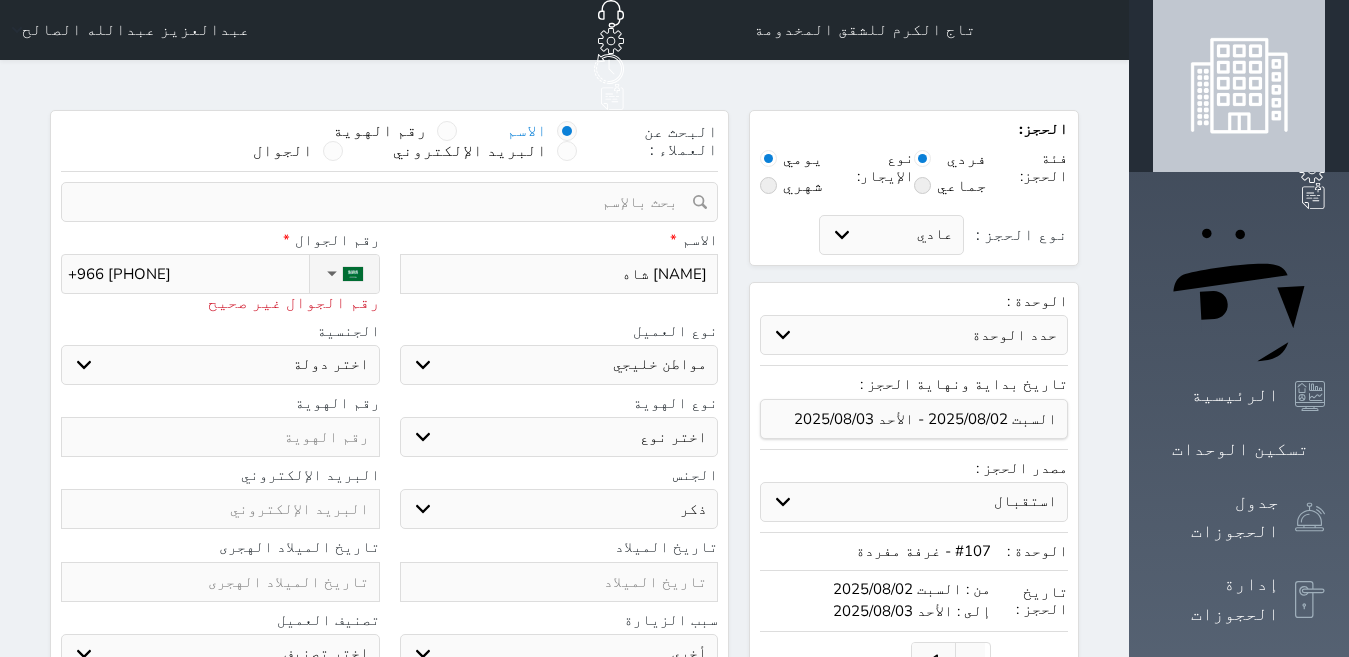 type on "+966 [PHONE]" 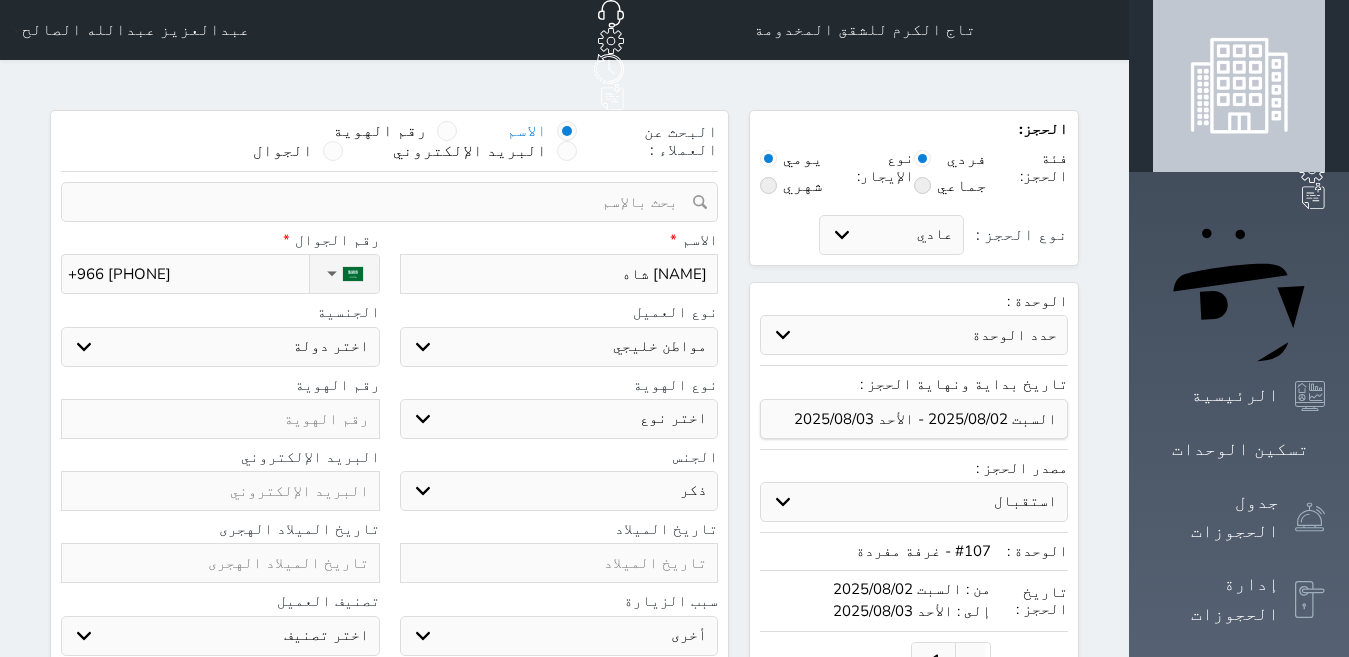 click at bounding box center (220, 419) 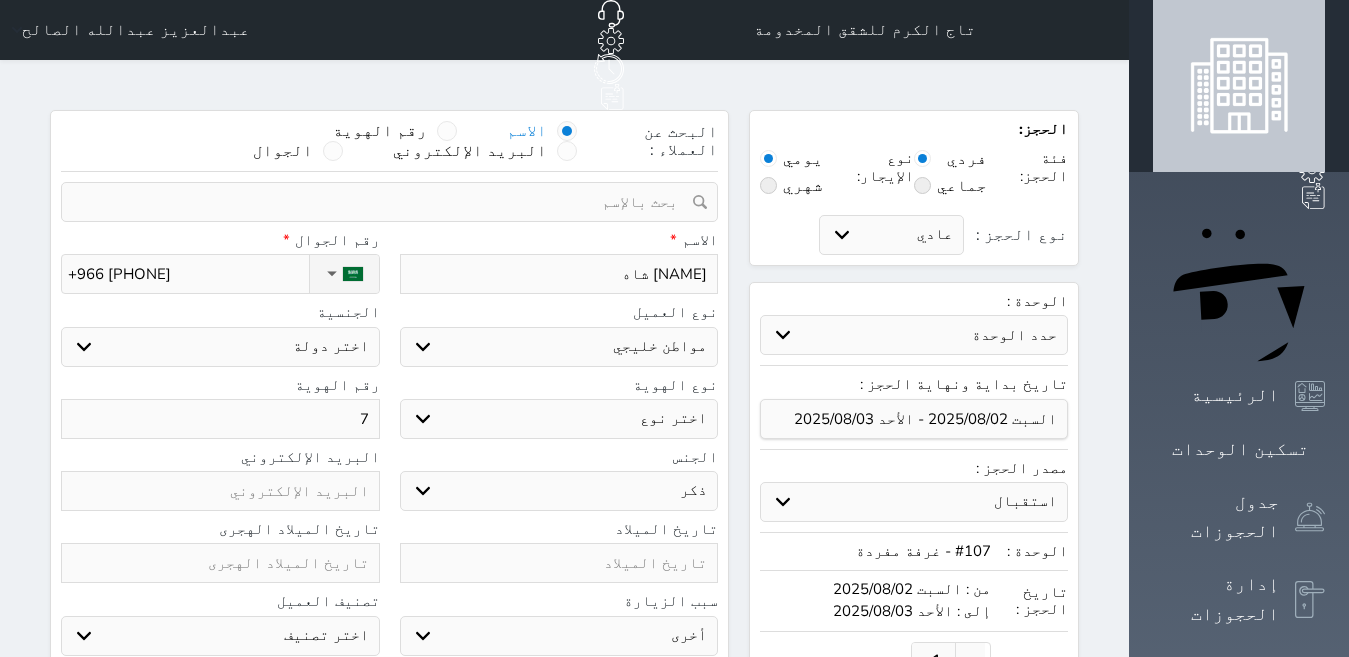 select 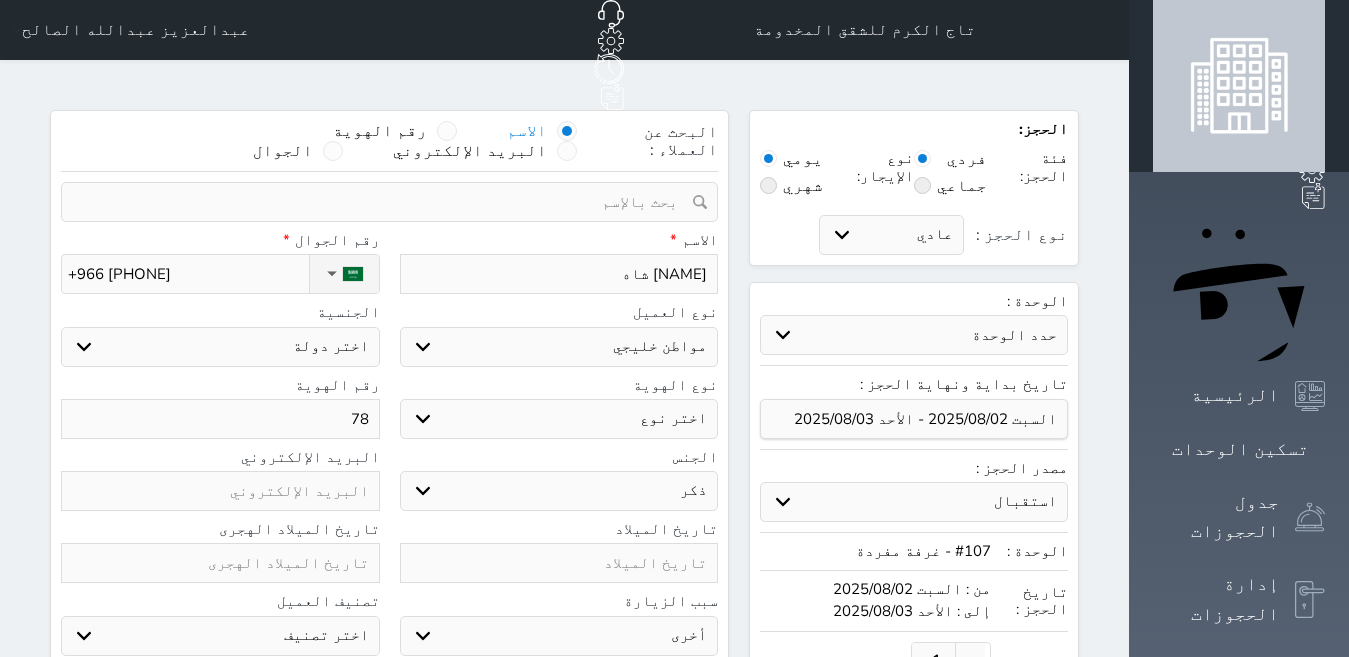 select 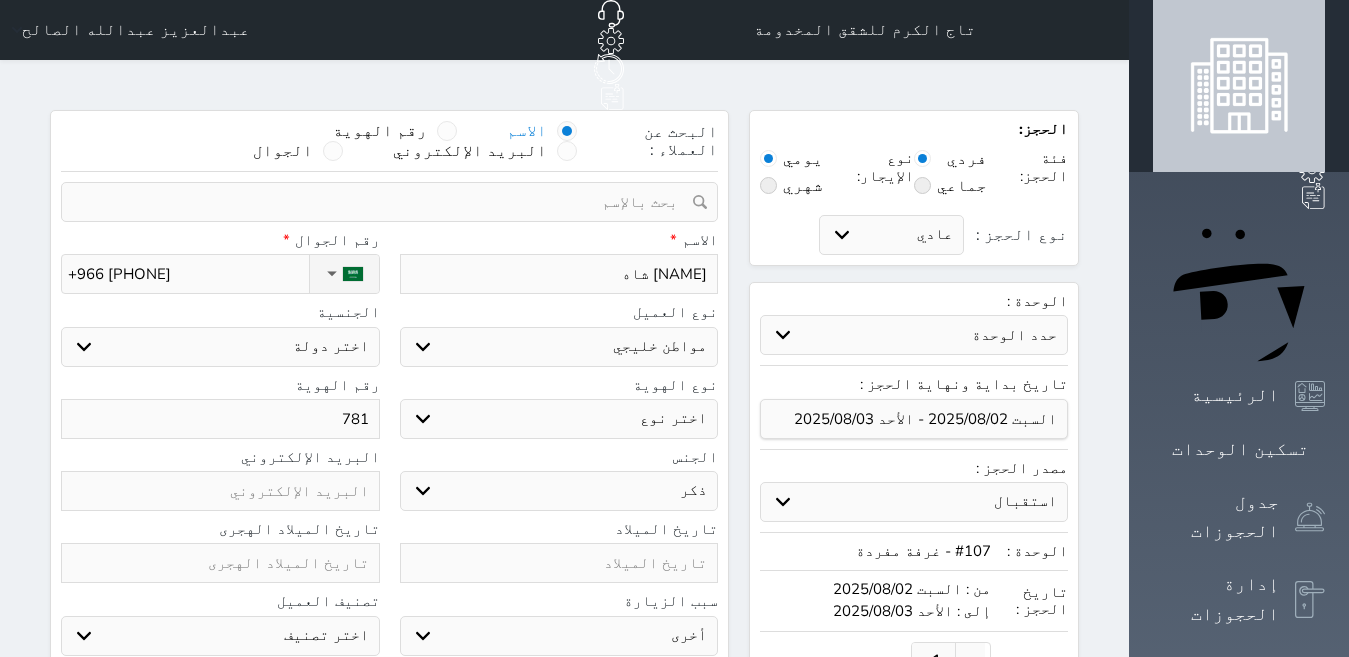select 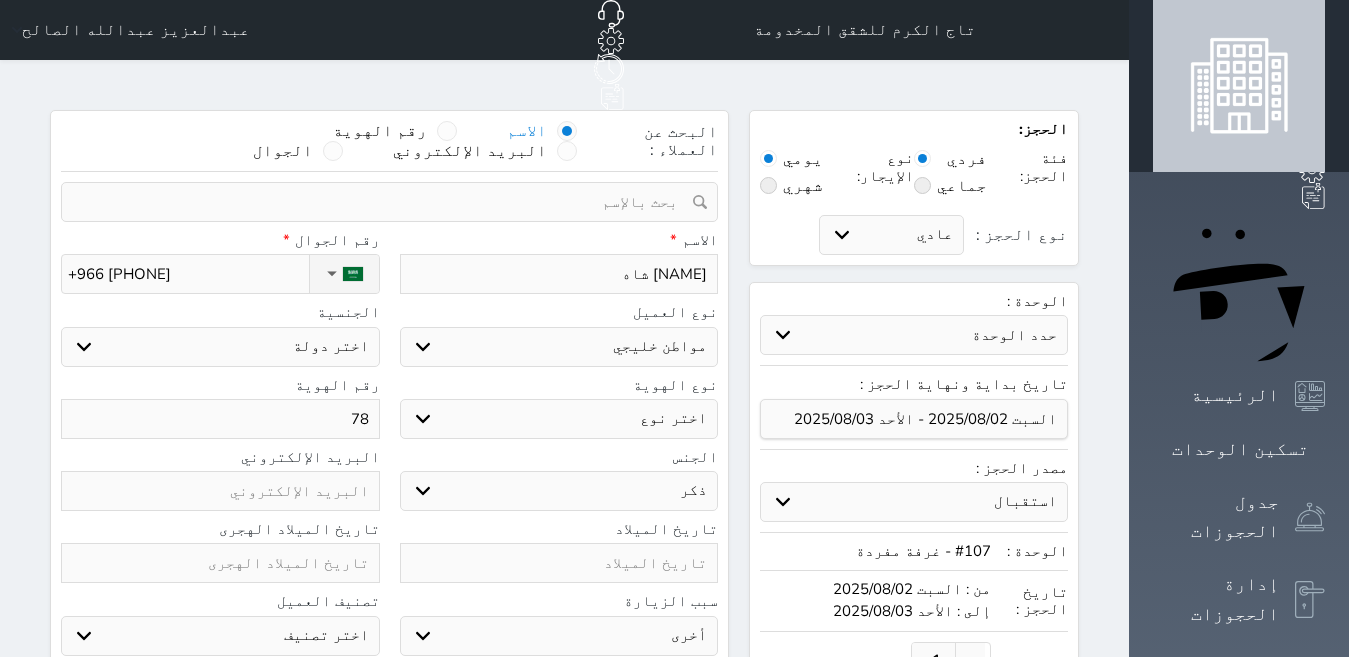 select 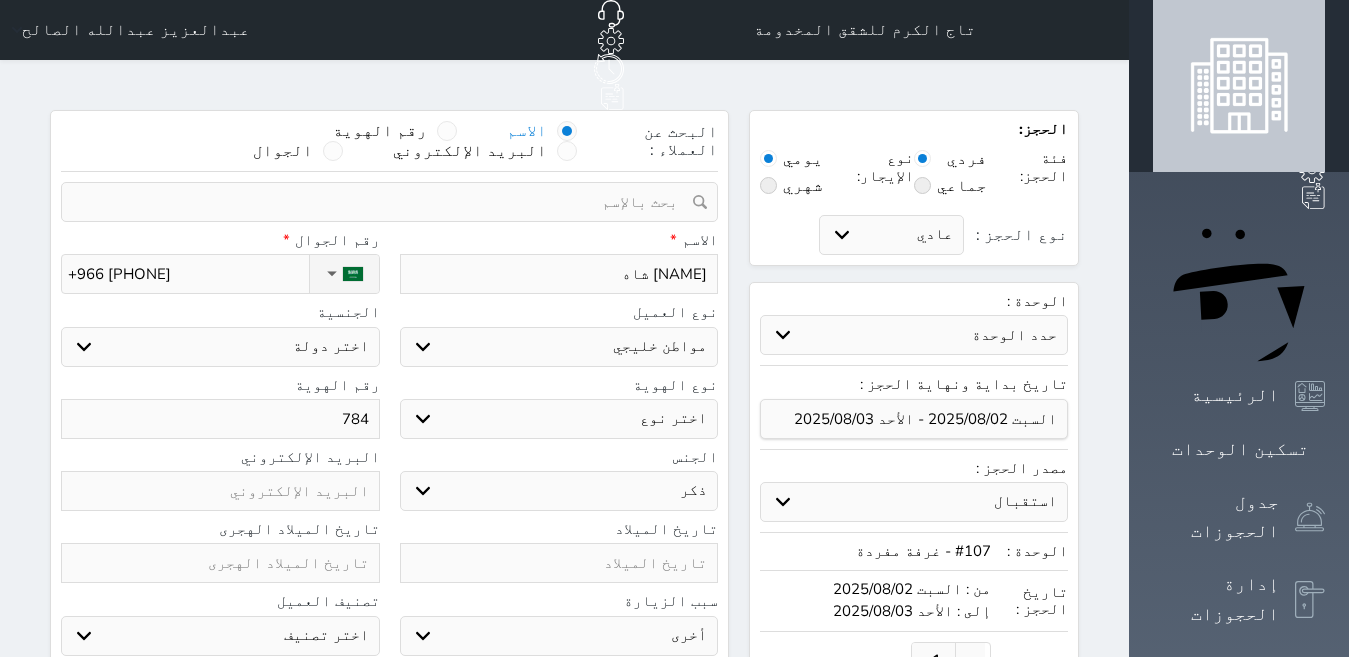 select 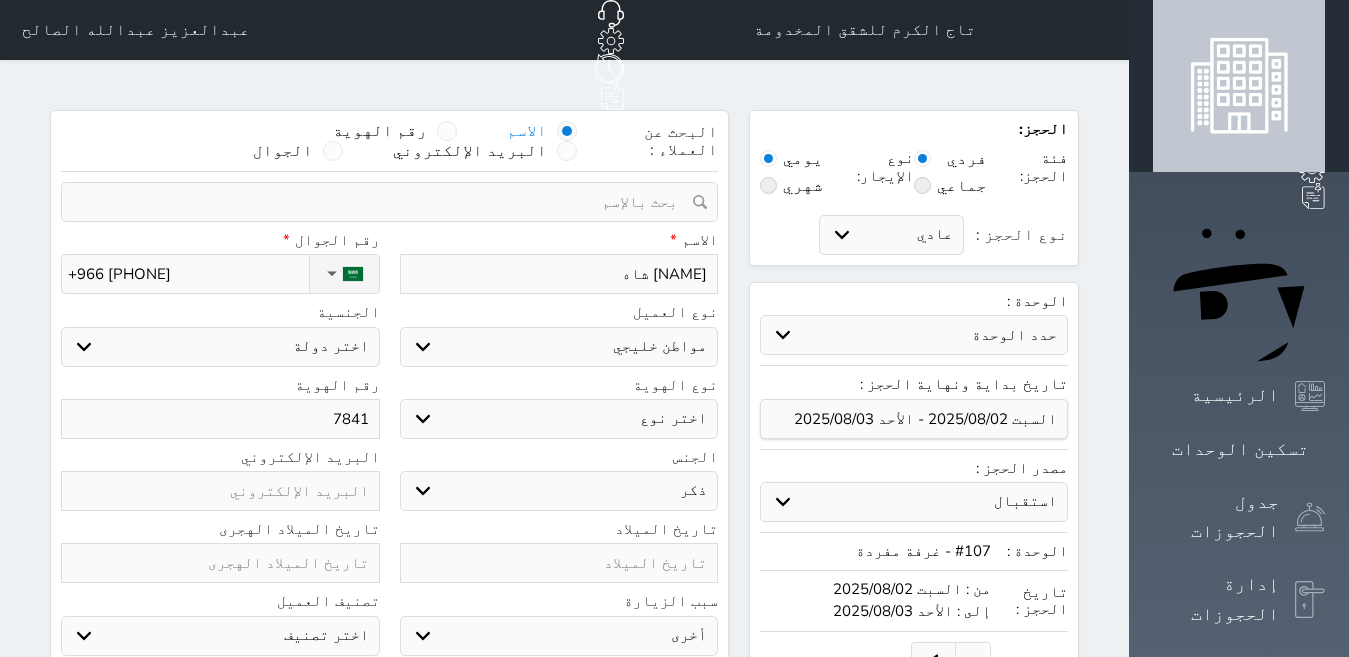 select 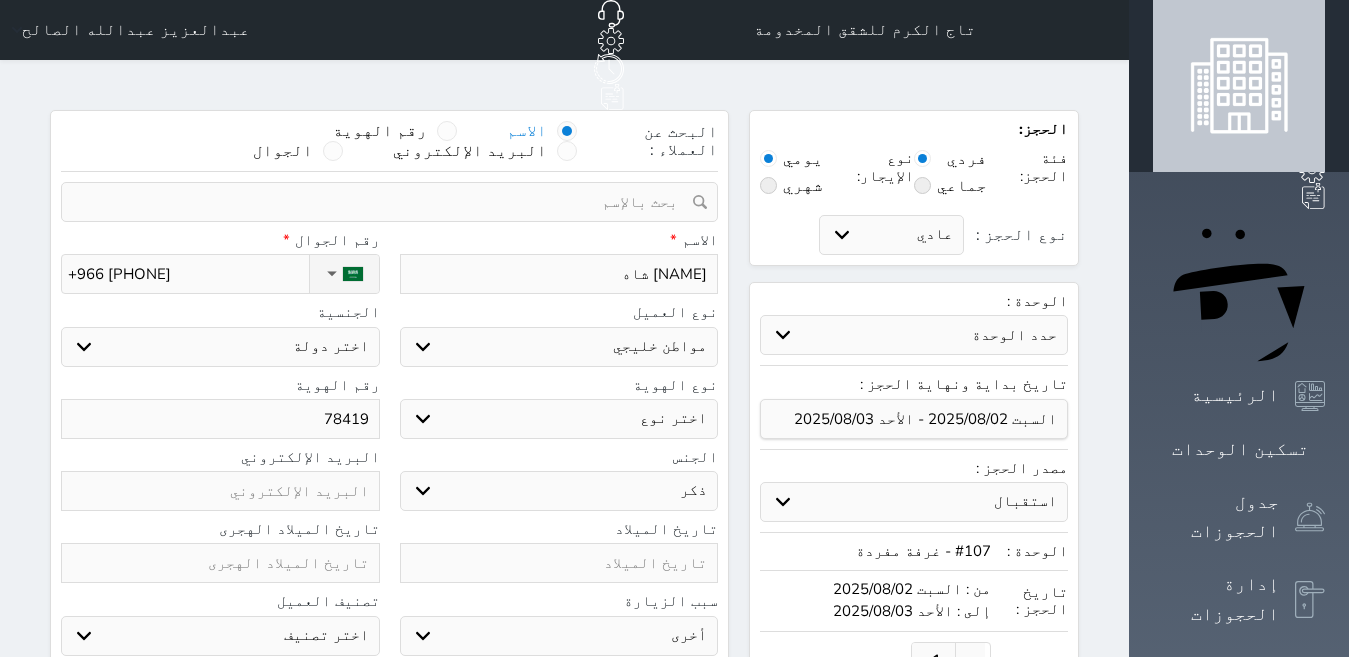 select 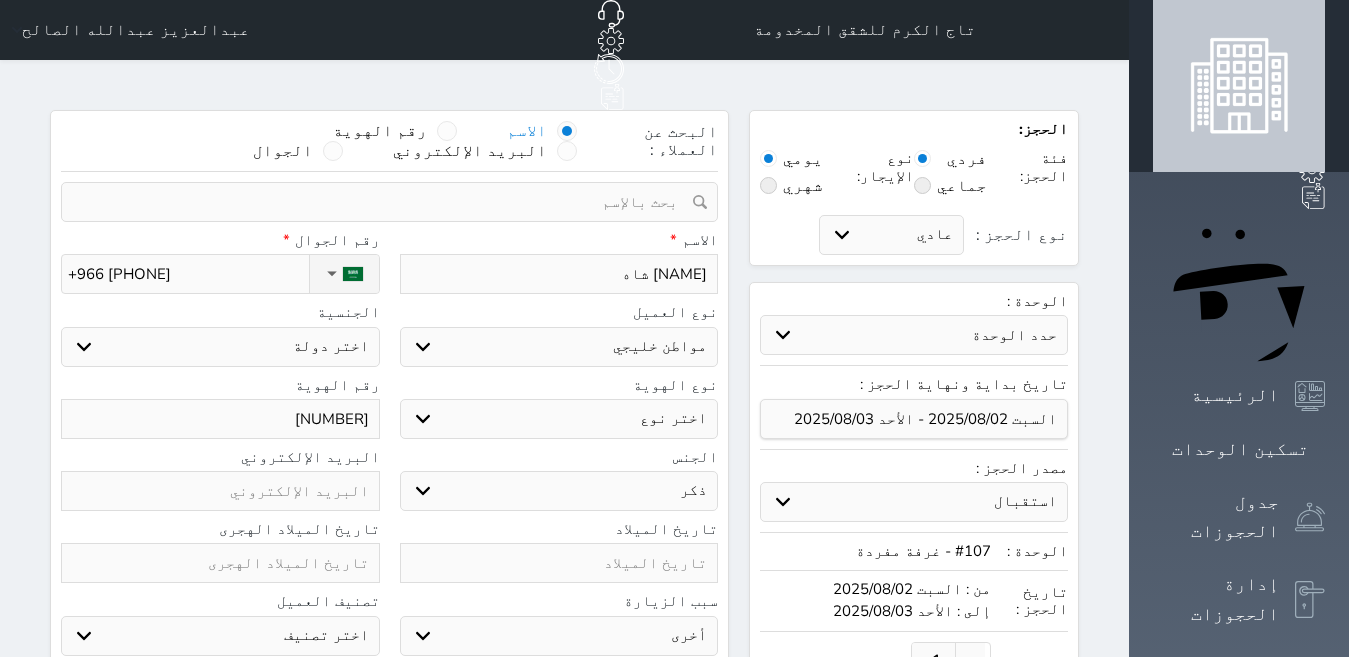 select 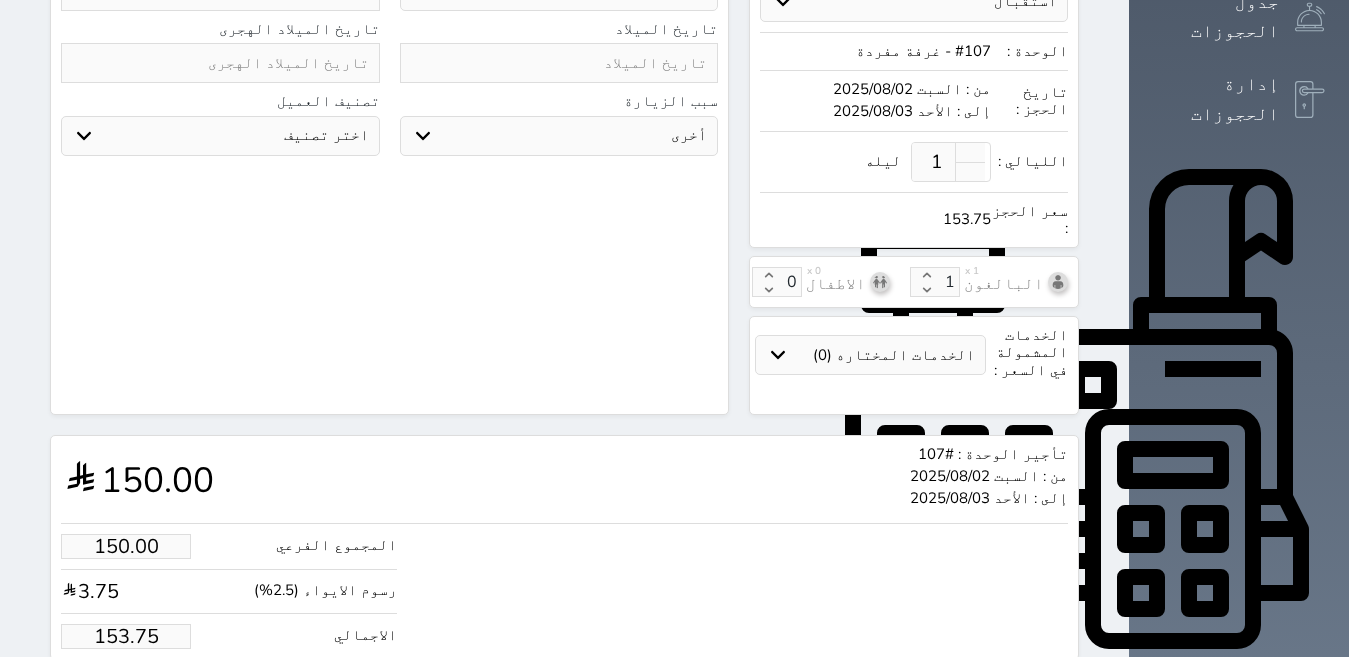 scroll, scrollTop: 652, scrollLeft: 0, axis: vertical 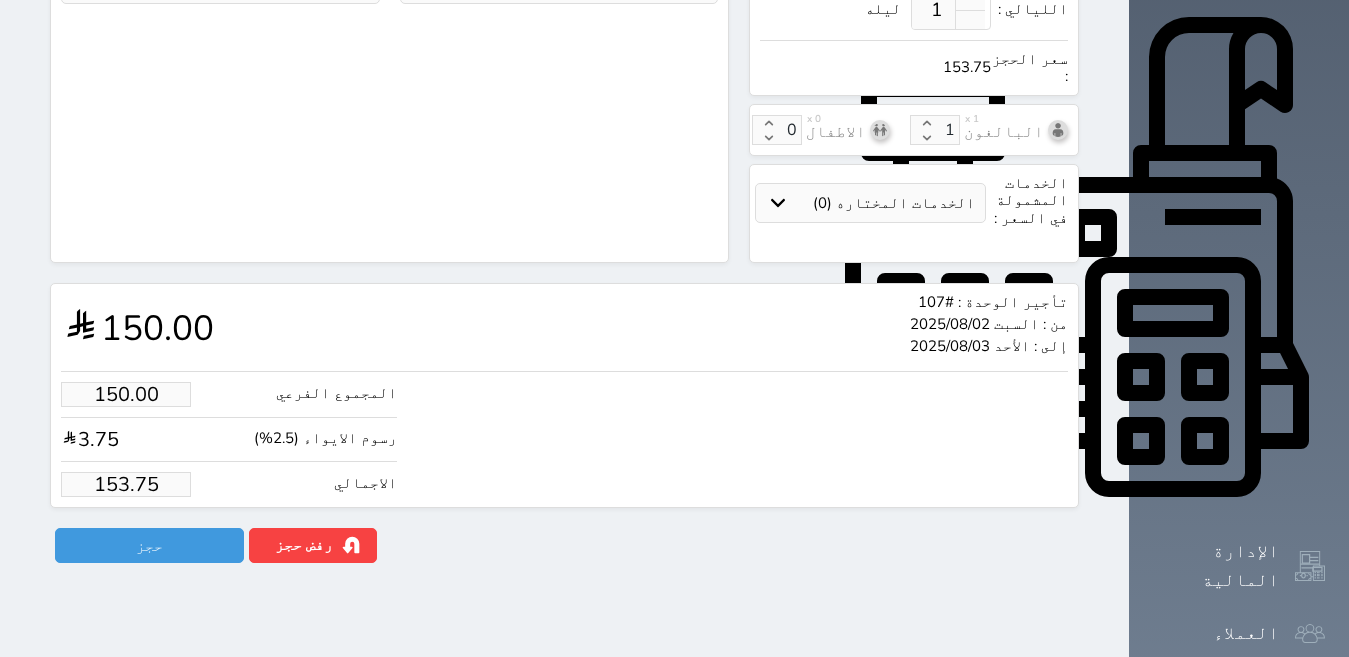 type on "[NUMBER]" 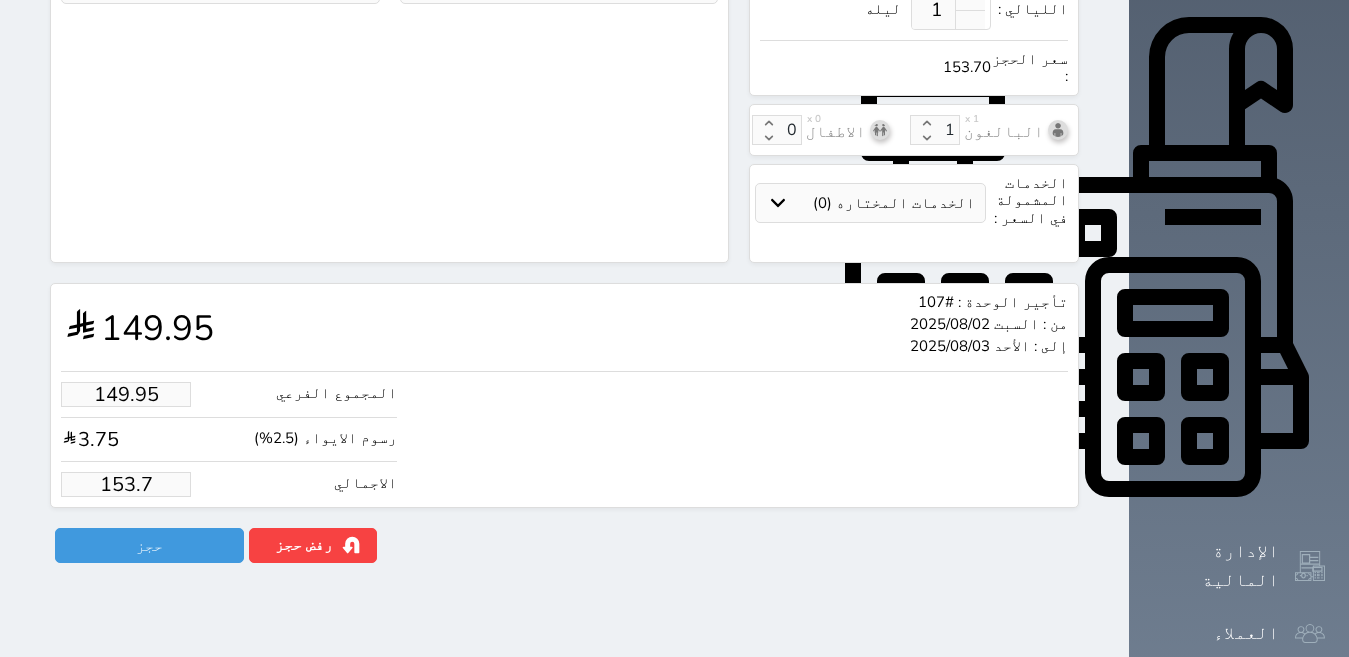 type on "149.27" 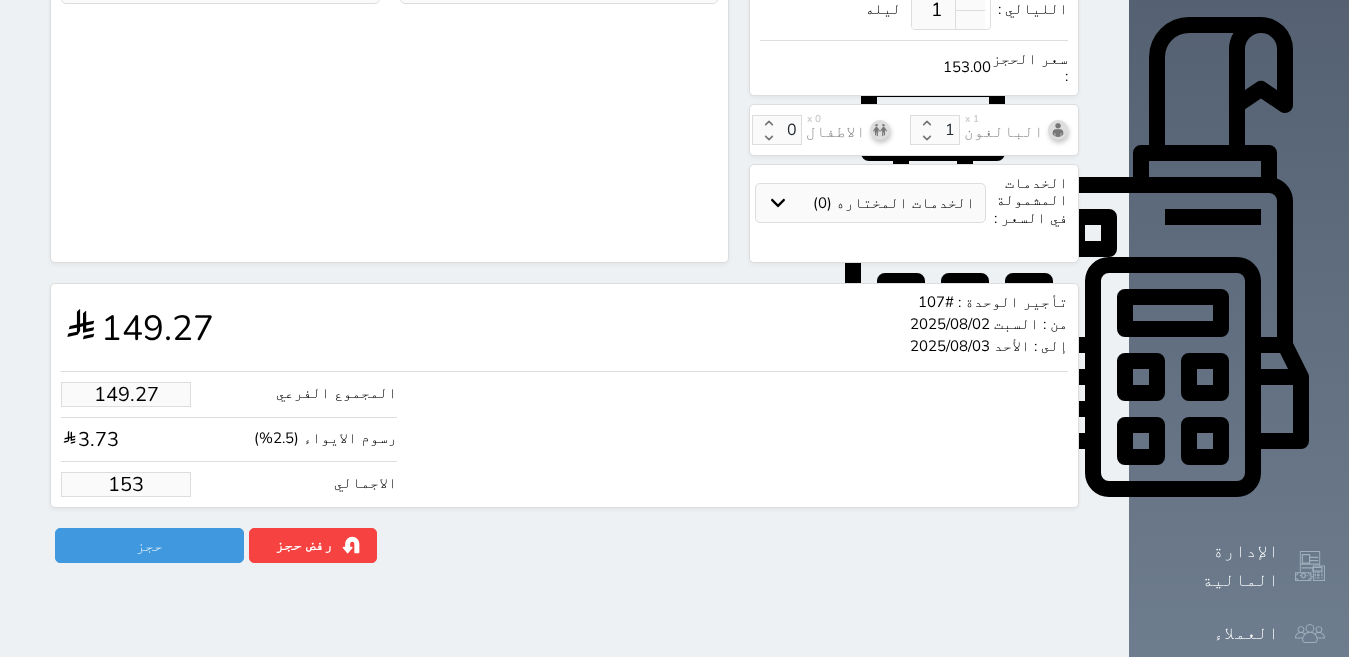 type on "14.63" 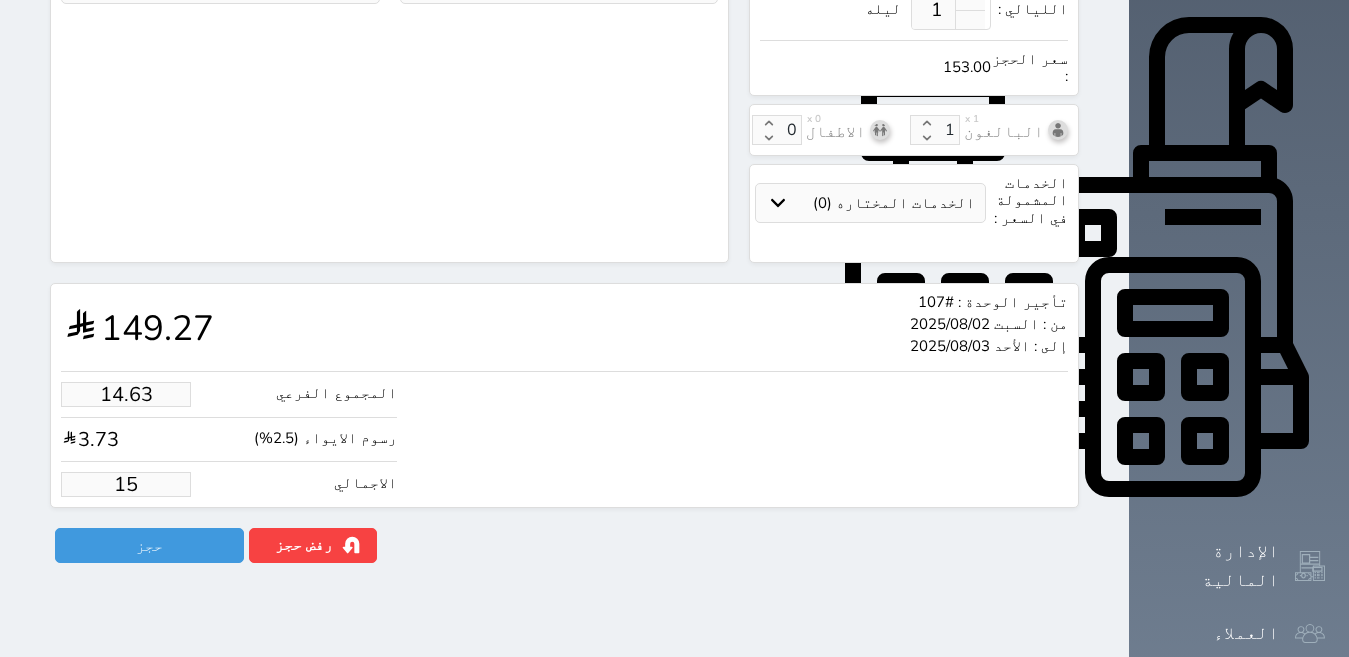 type on "1.025" 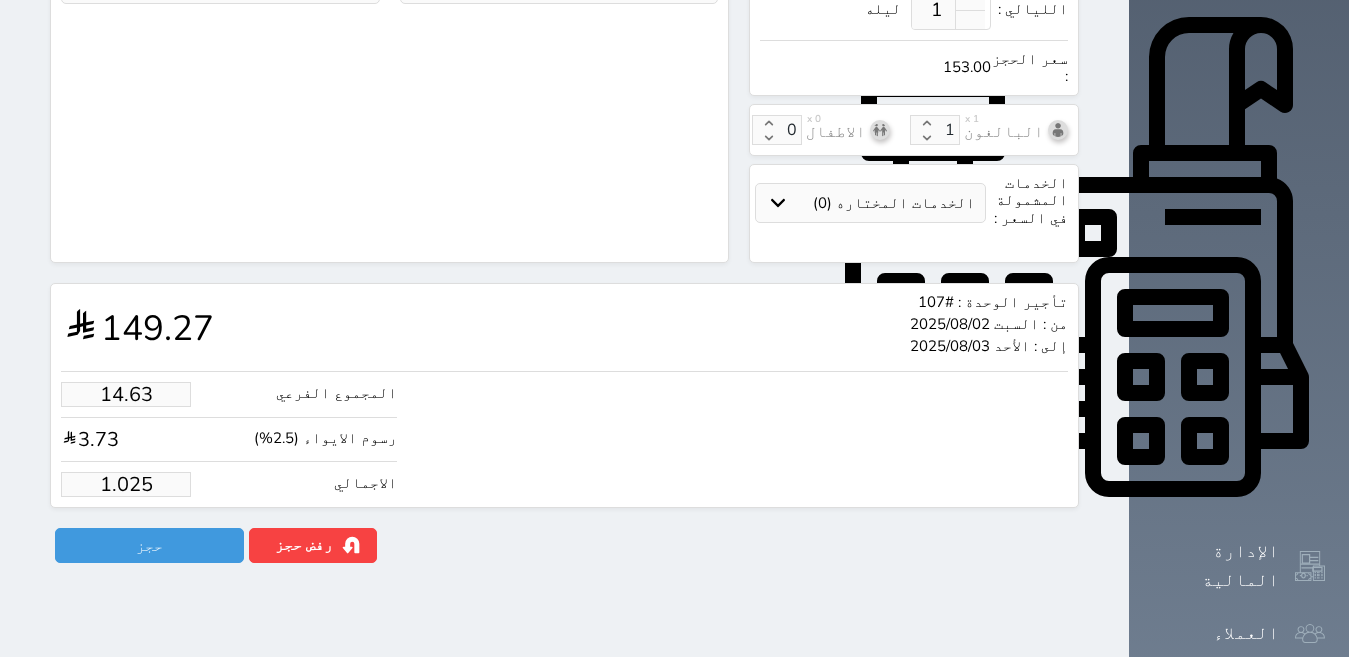 type on "1.00" 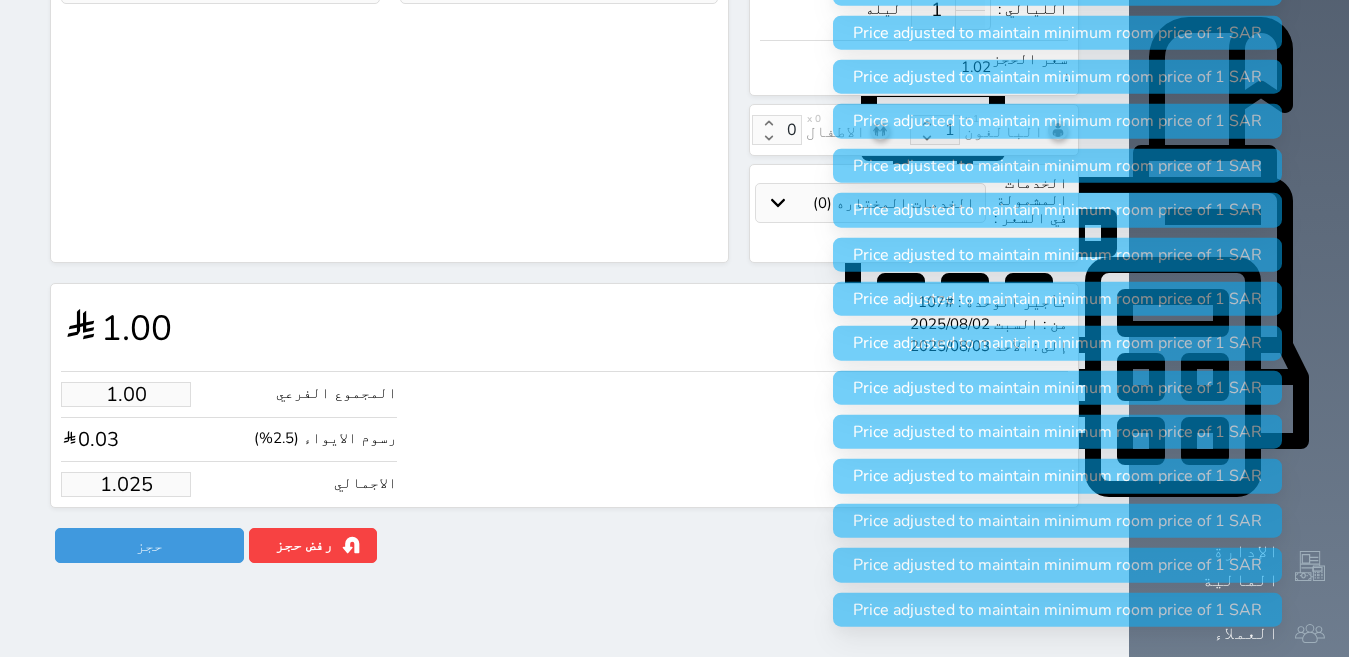 type on "1.02" 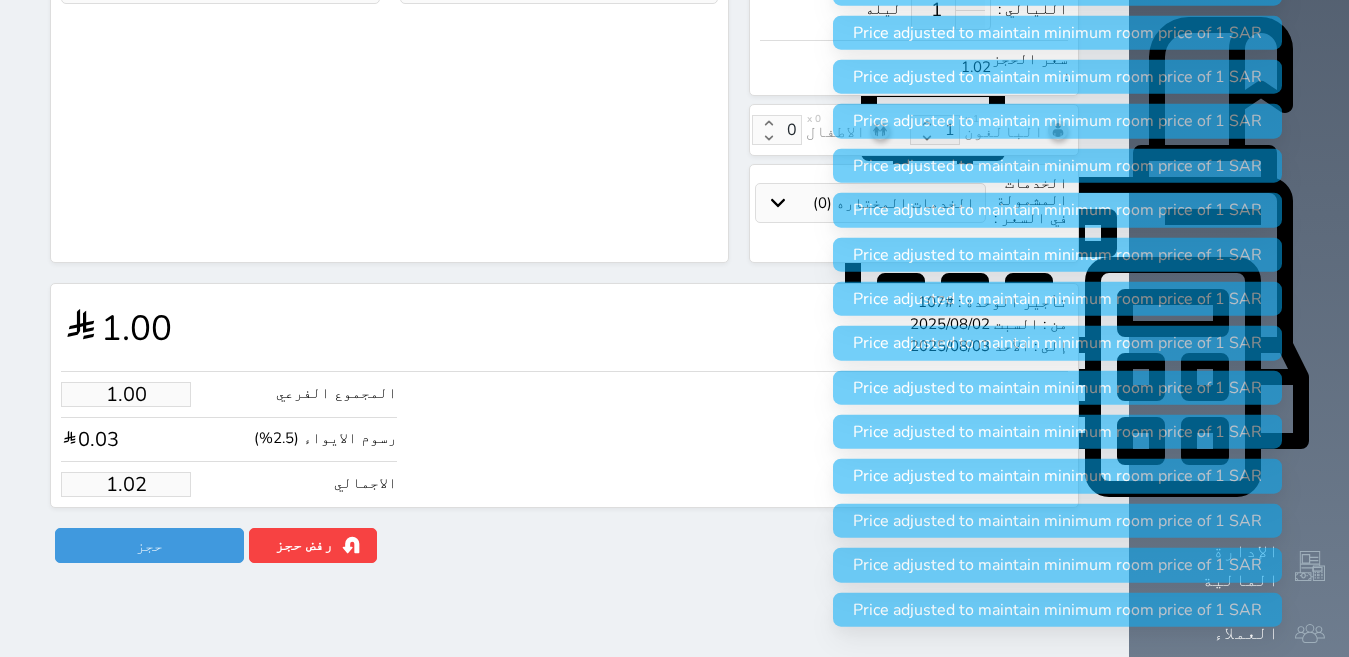 type on "1.0" 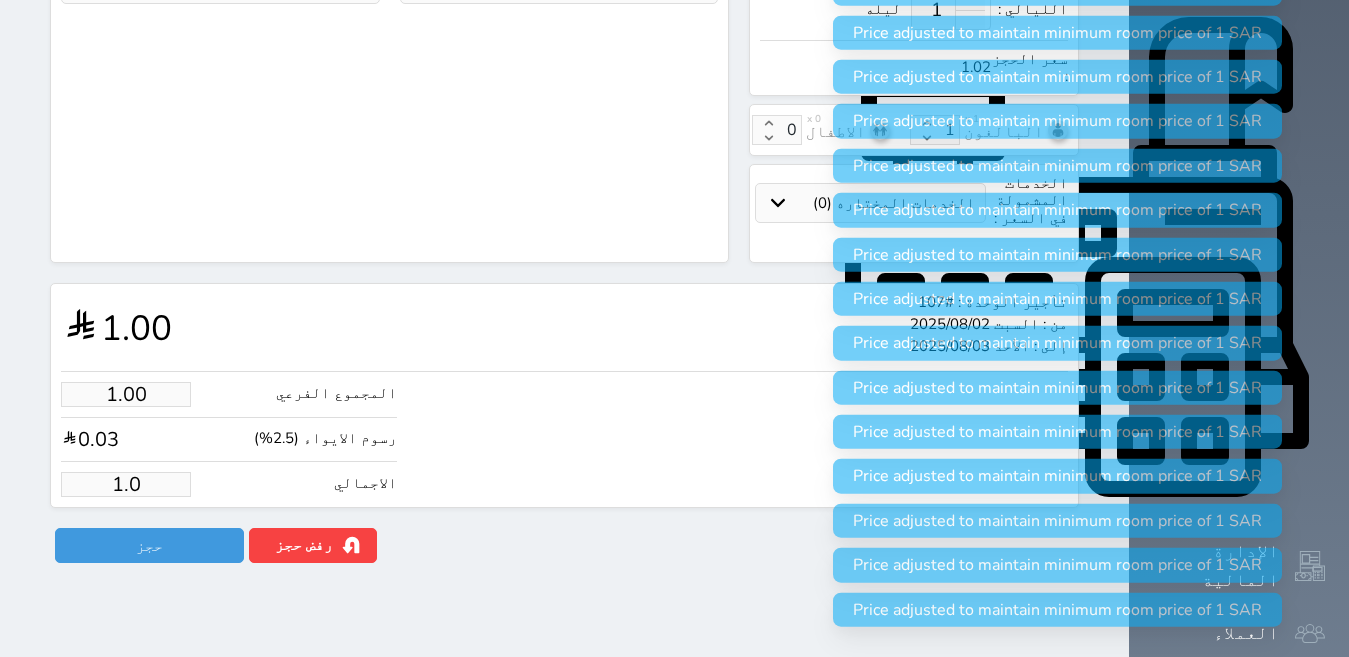 select 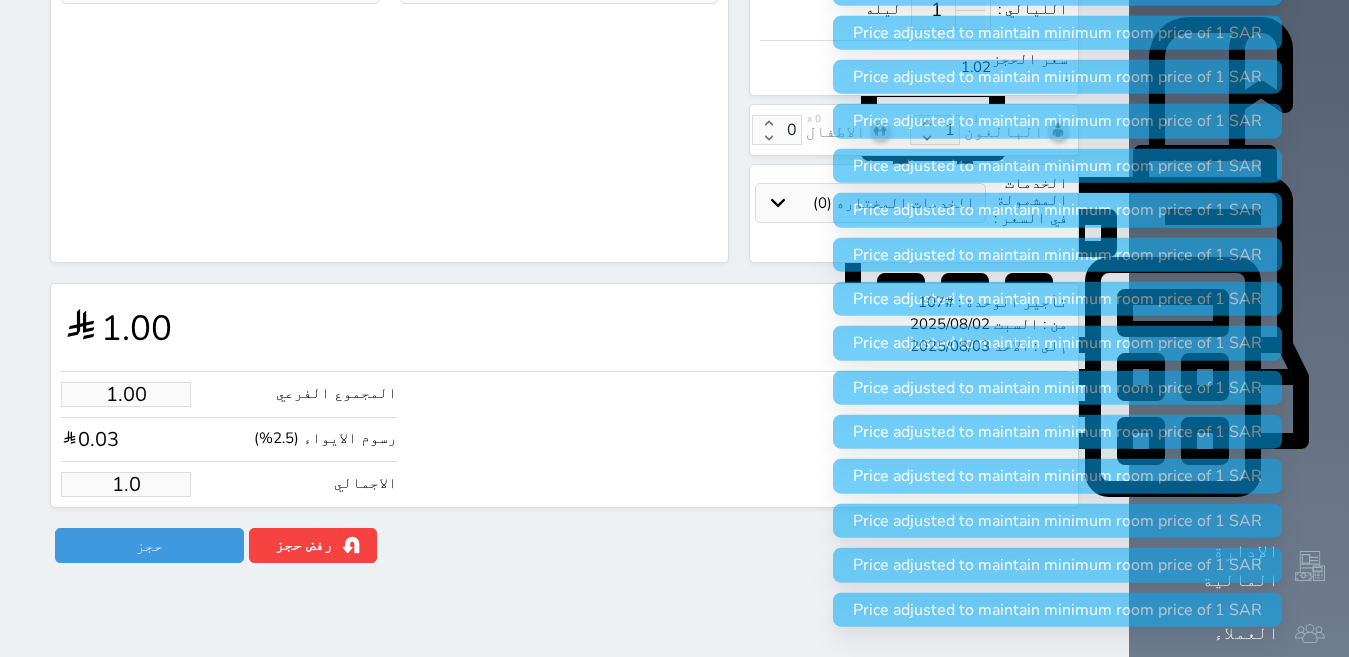 type on "1." 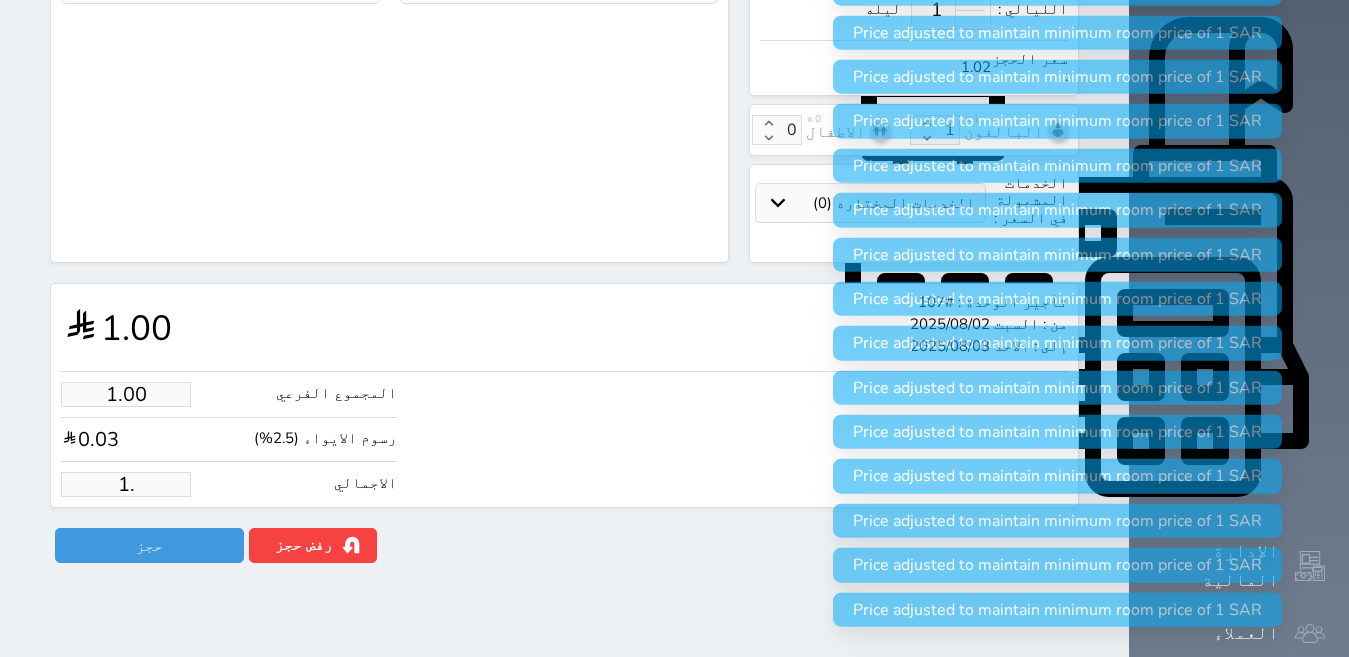 select 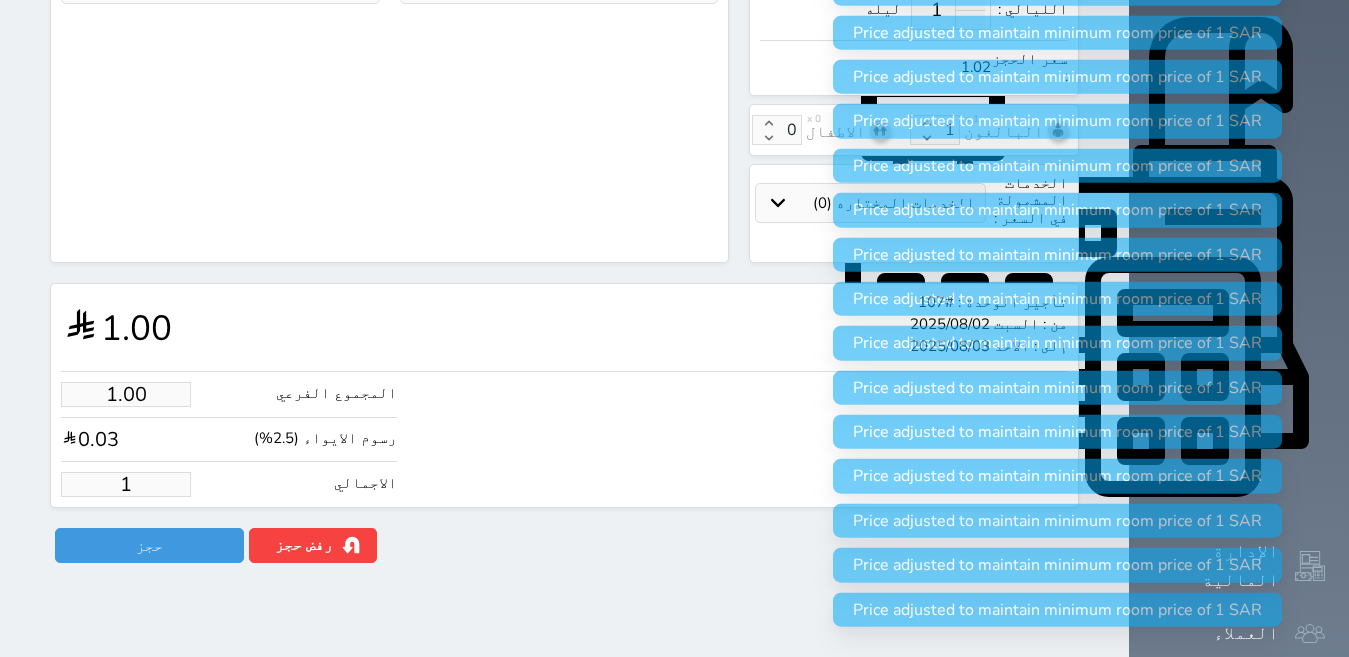 select 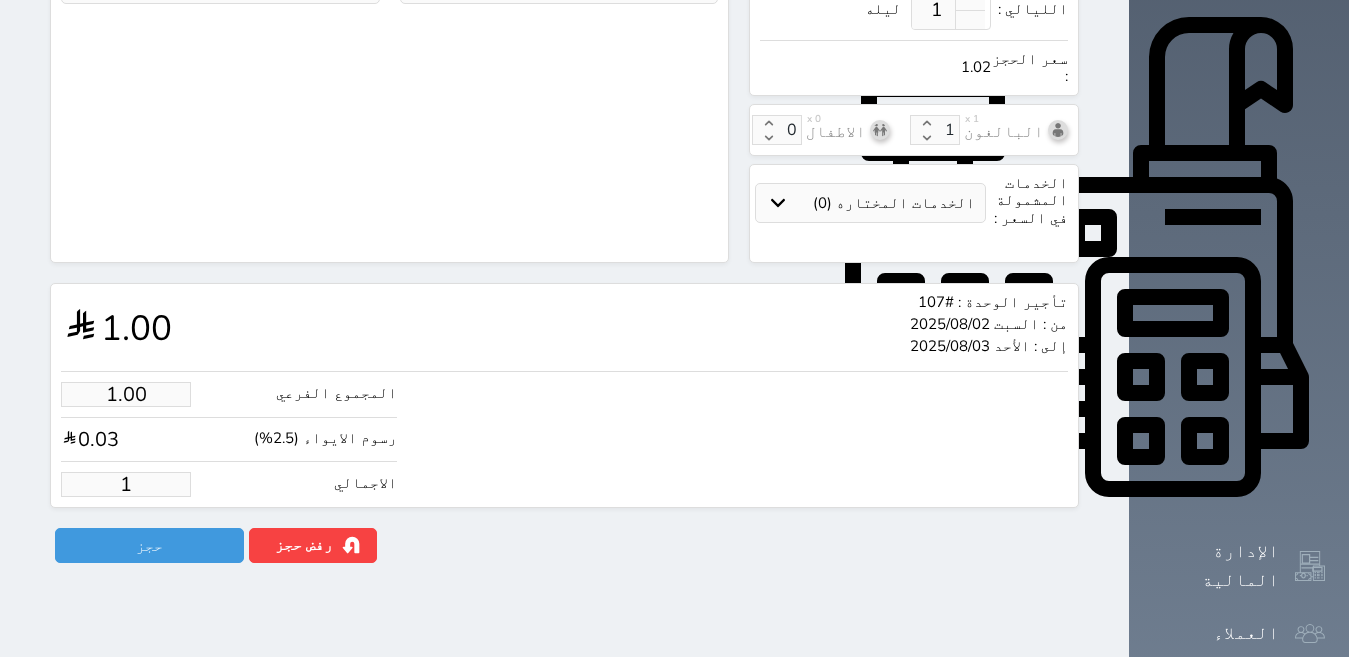 type 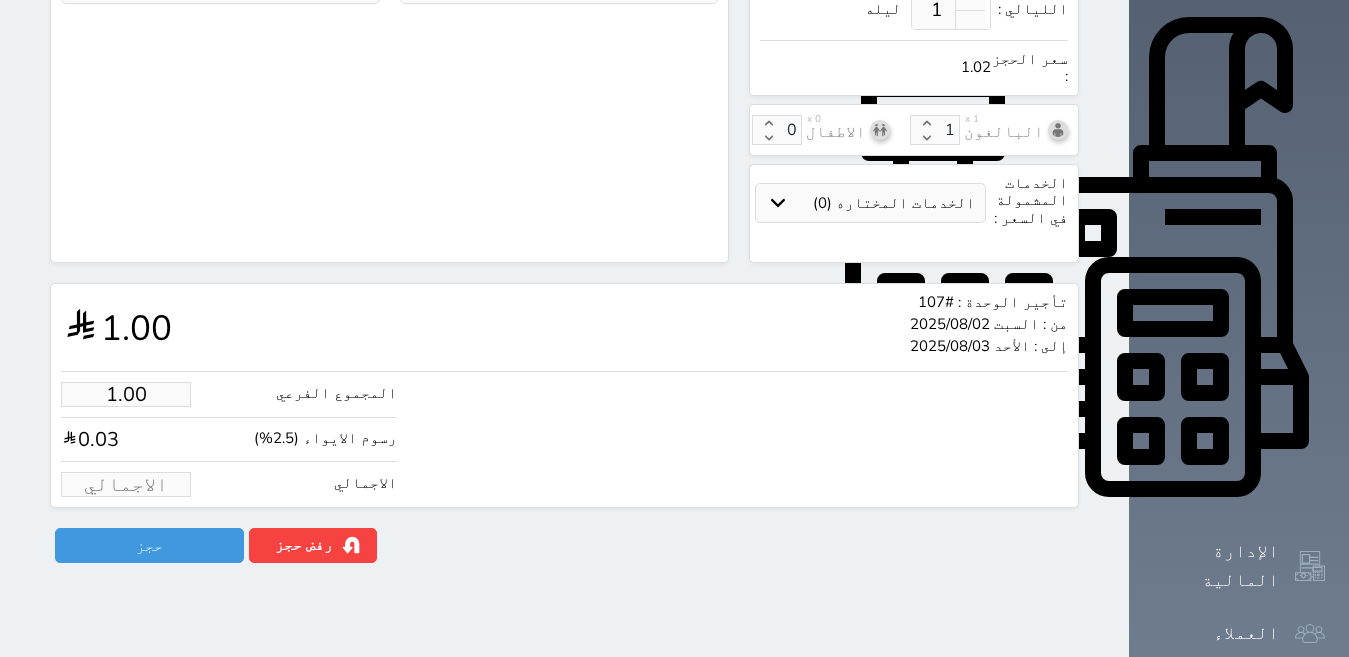 select 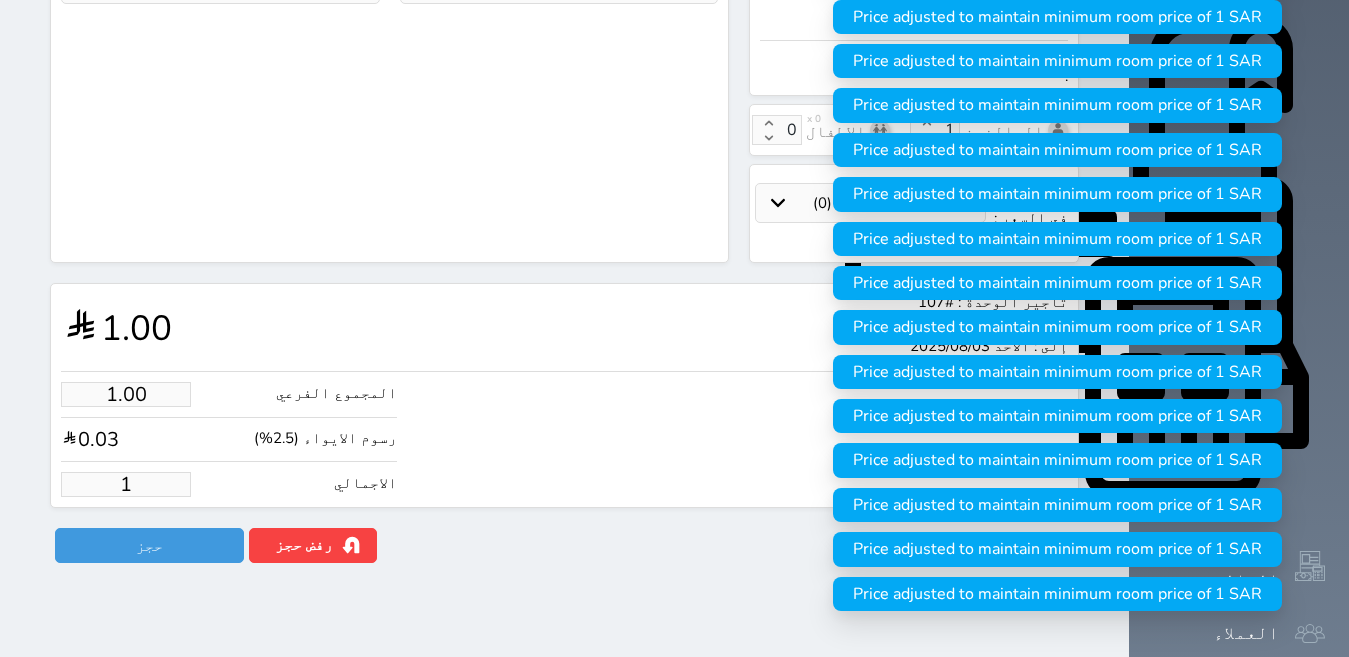 type on "9.76" 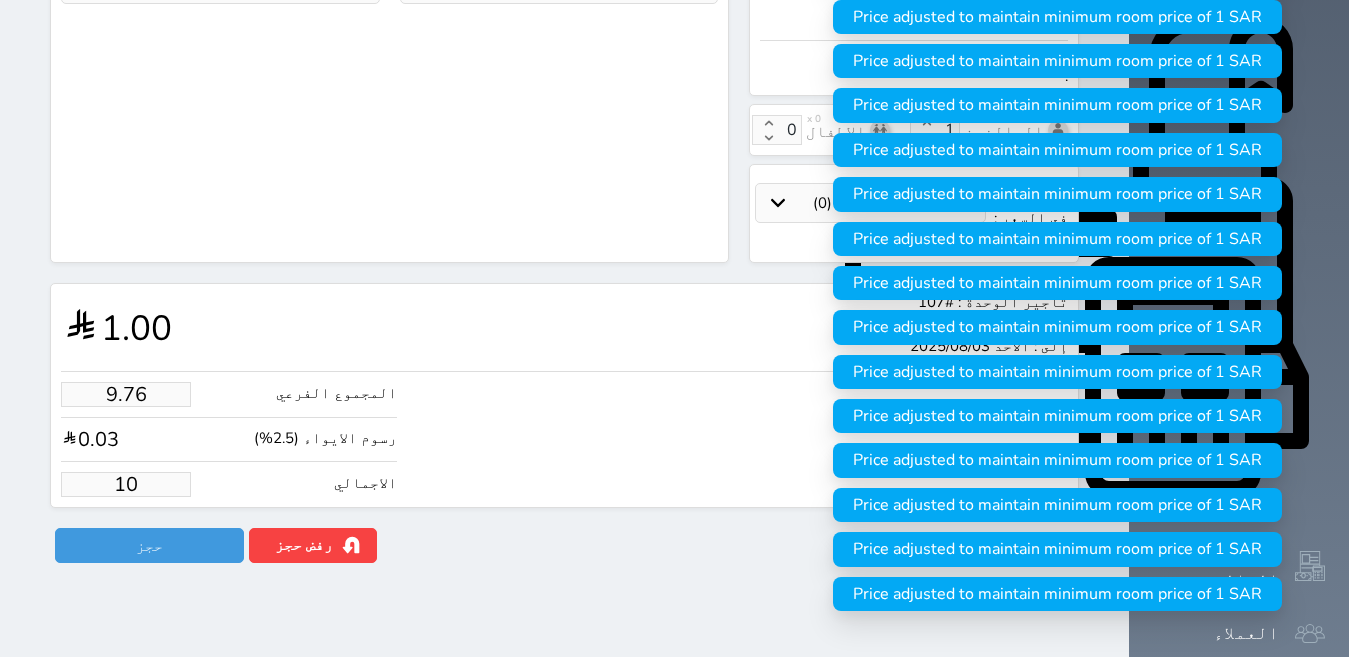 select 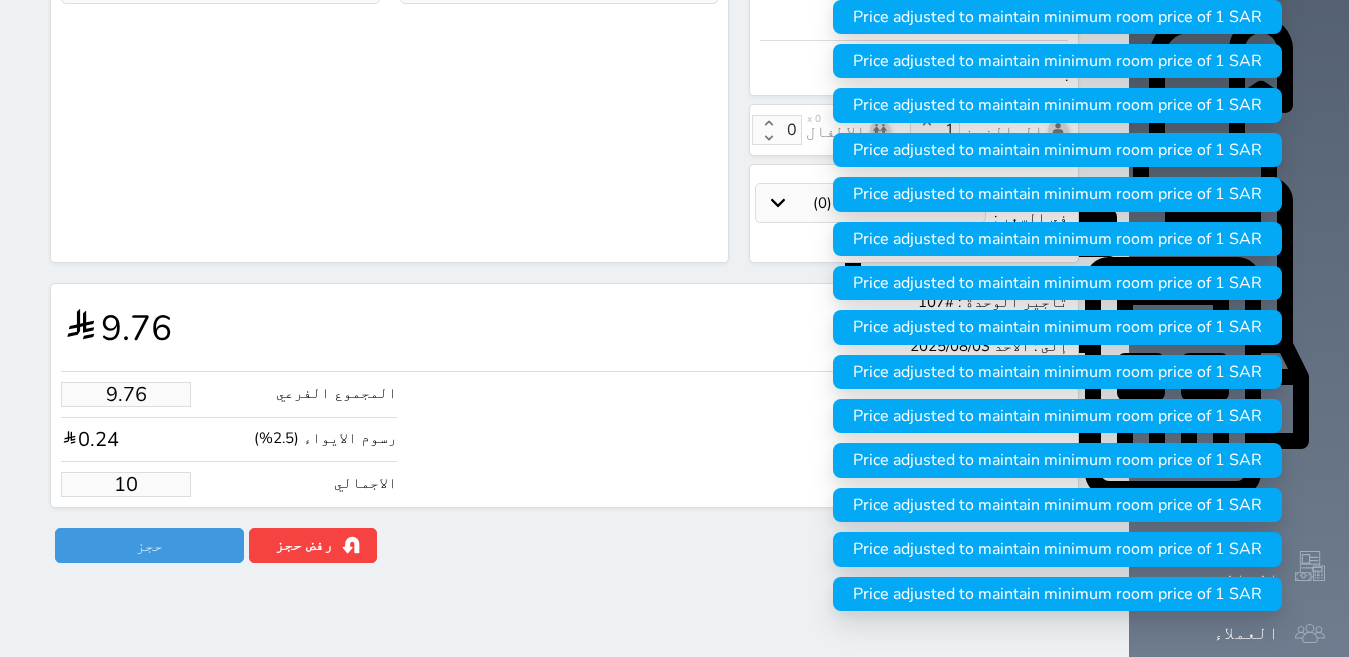 type 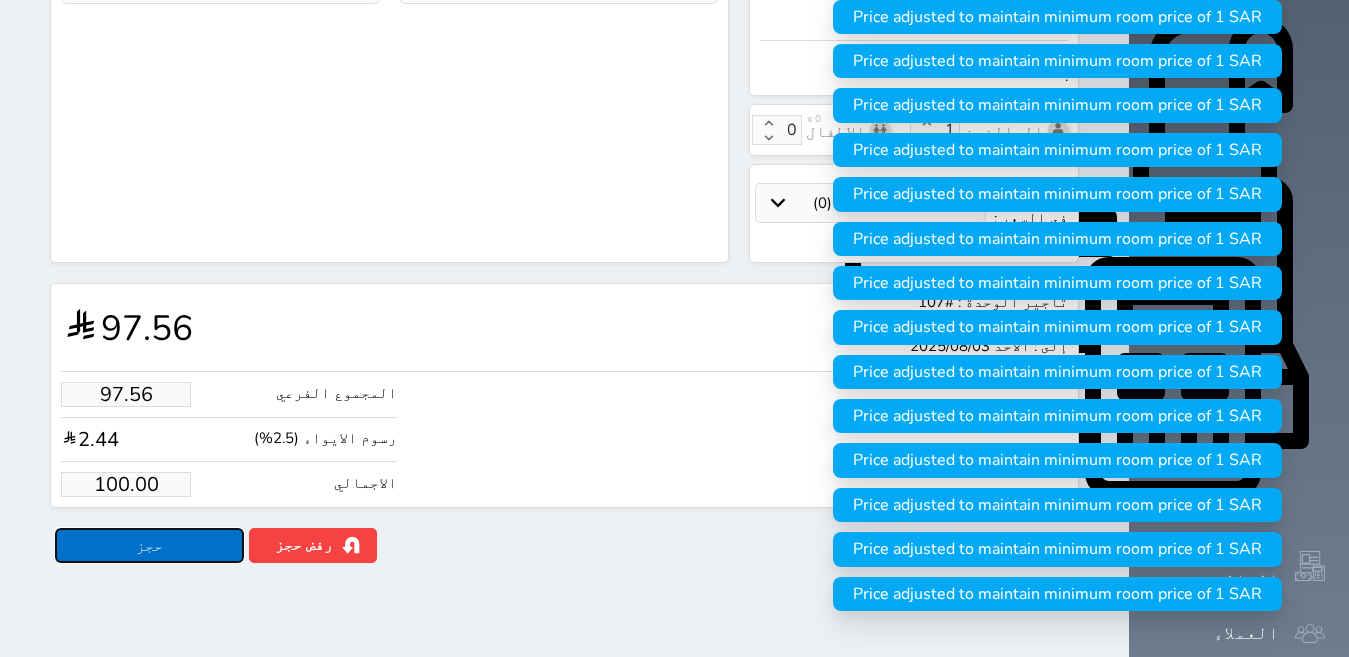 click on "حجز" at bounding box center (149, 545) 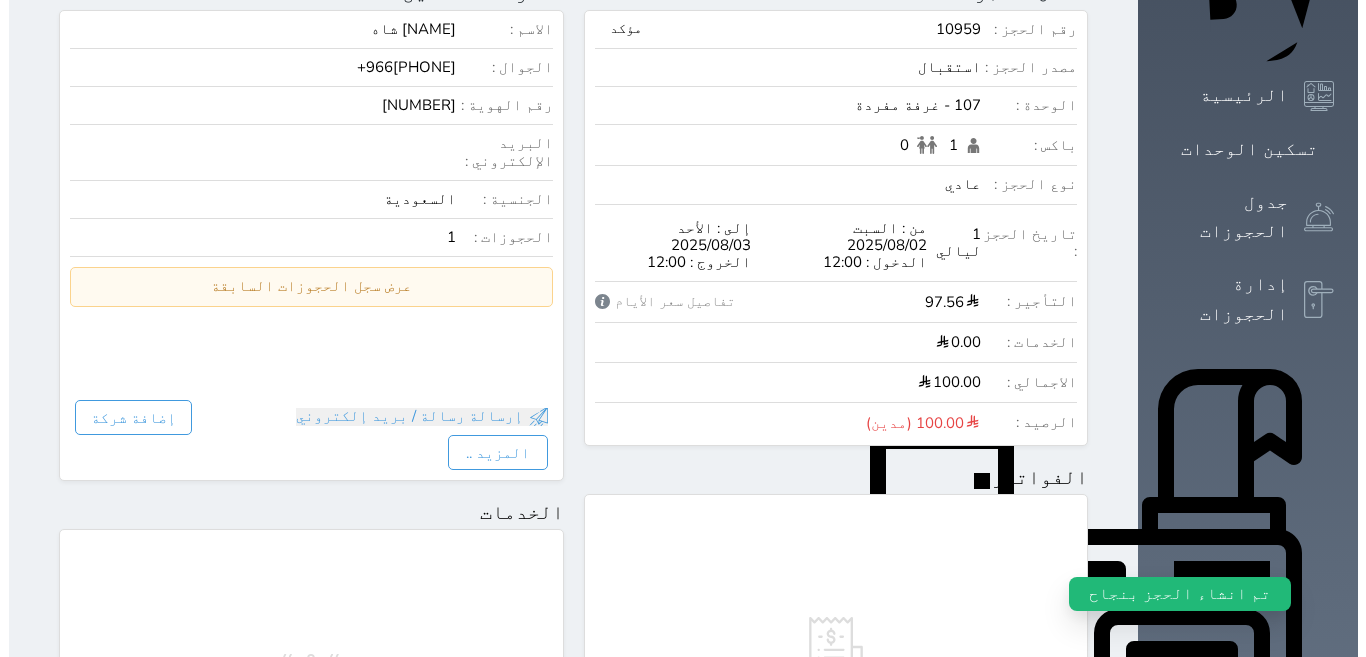scroll, scrollTop: 600, scrollLeft: 0, axis: vertical 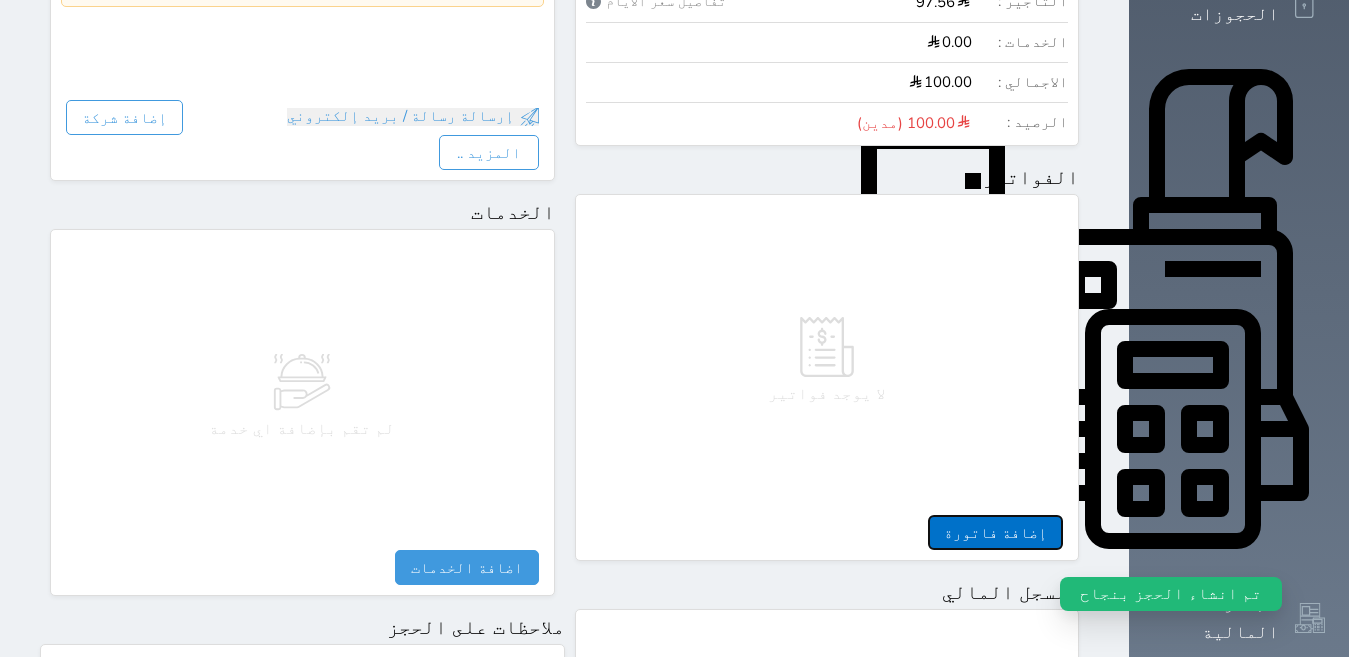 click on "إضافة فاتورة" at bounding box center [995, 532] 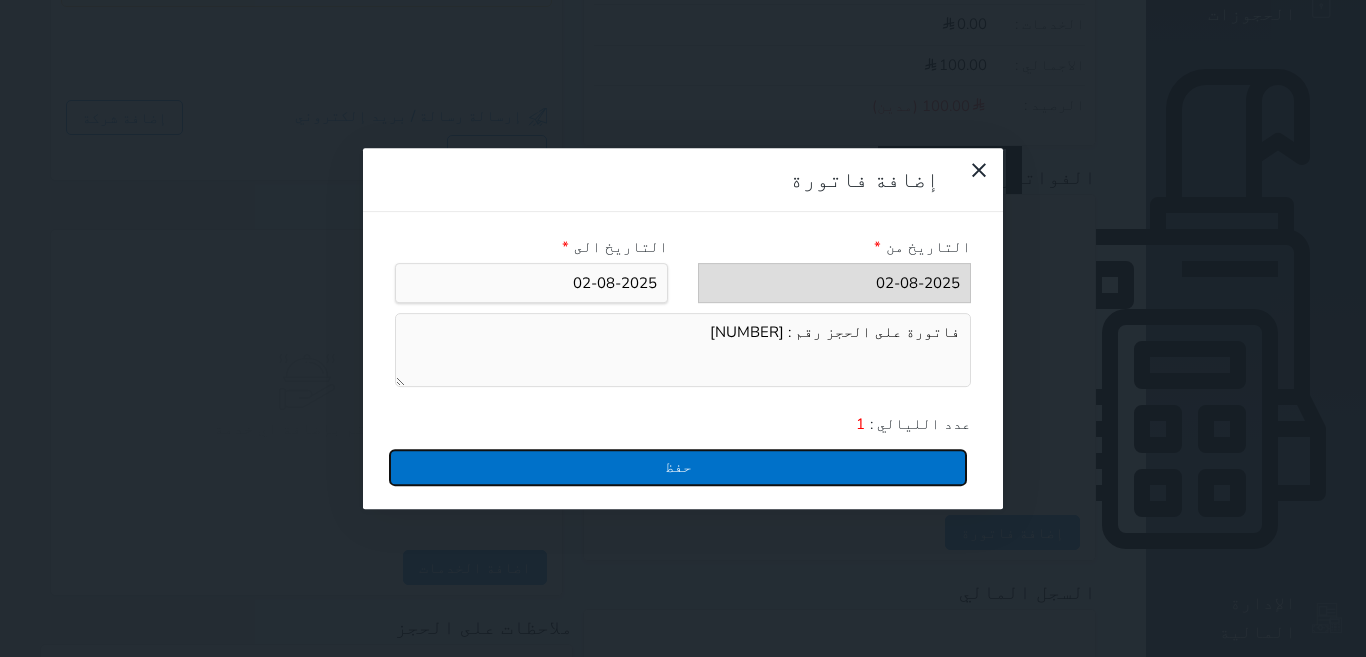 click on "حفظ" at bounding box center (678, 467) 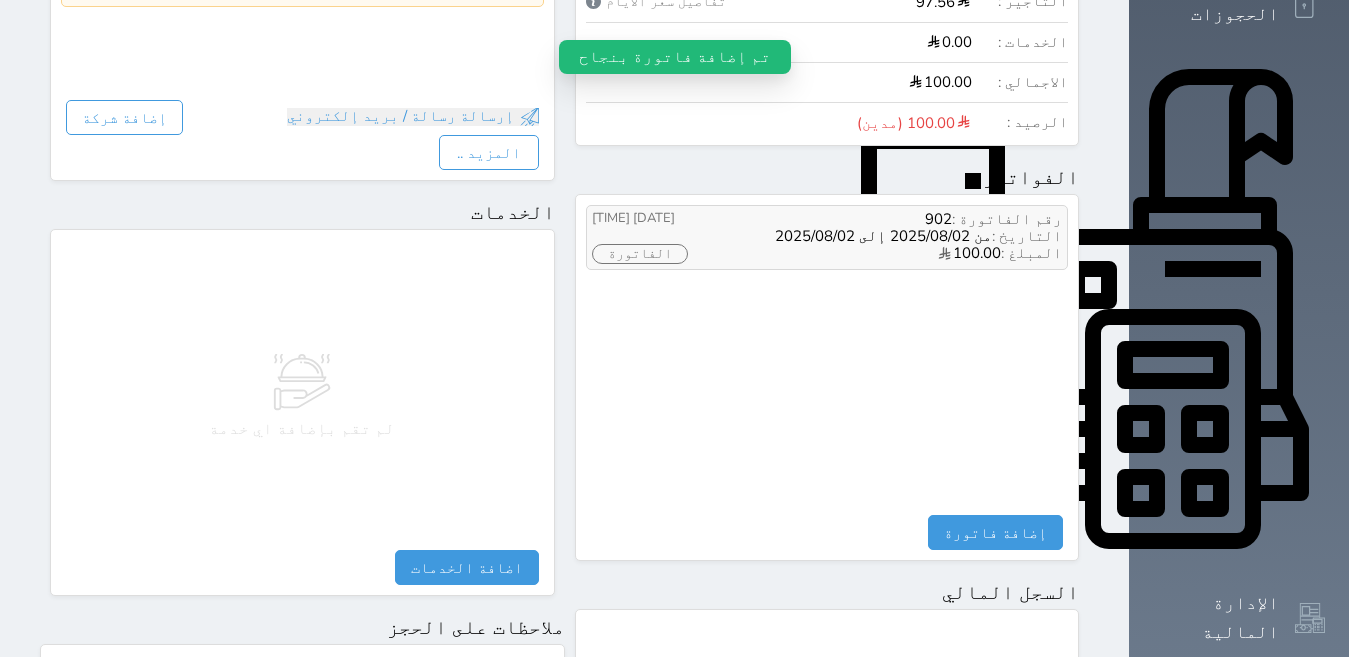 click on "الفاتورة" at bounding box center [640, 254] 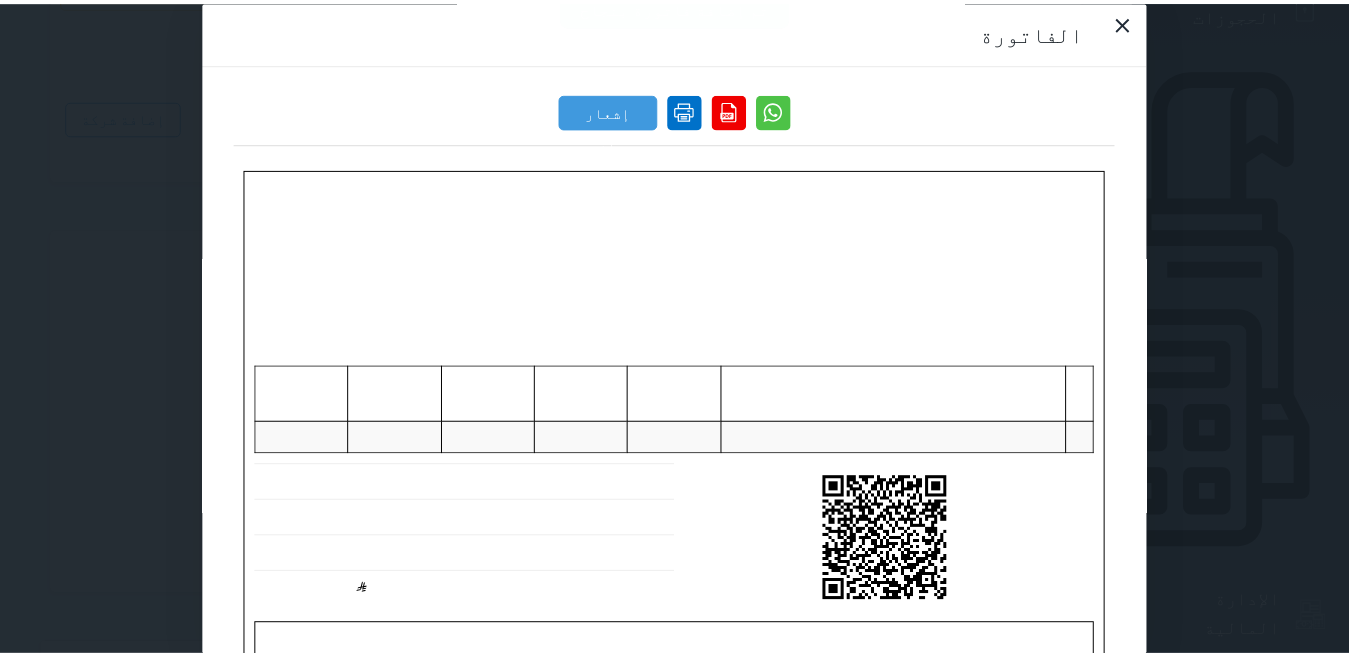 scroll, scrollTop: 0, scrollLeft: 0, axis: both 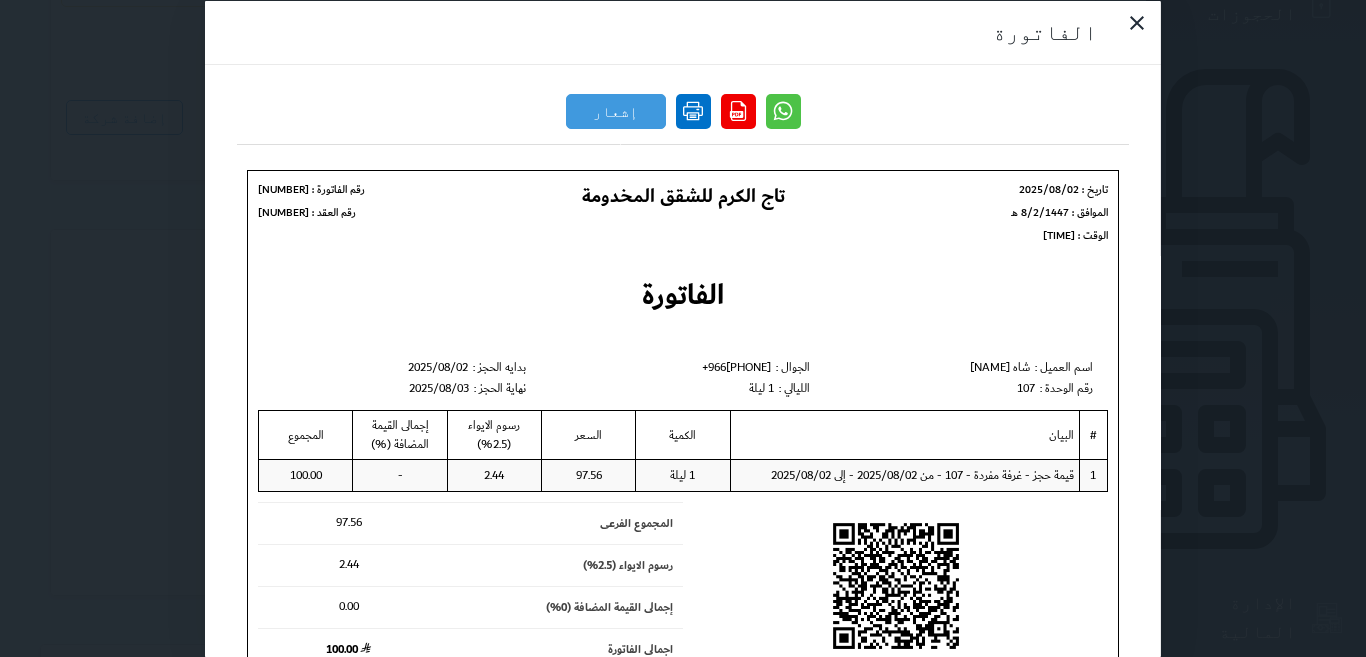 click at bounding box center (693, 110) 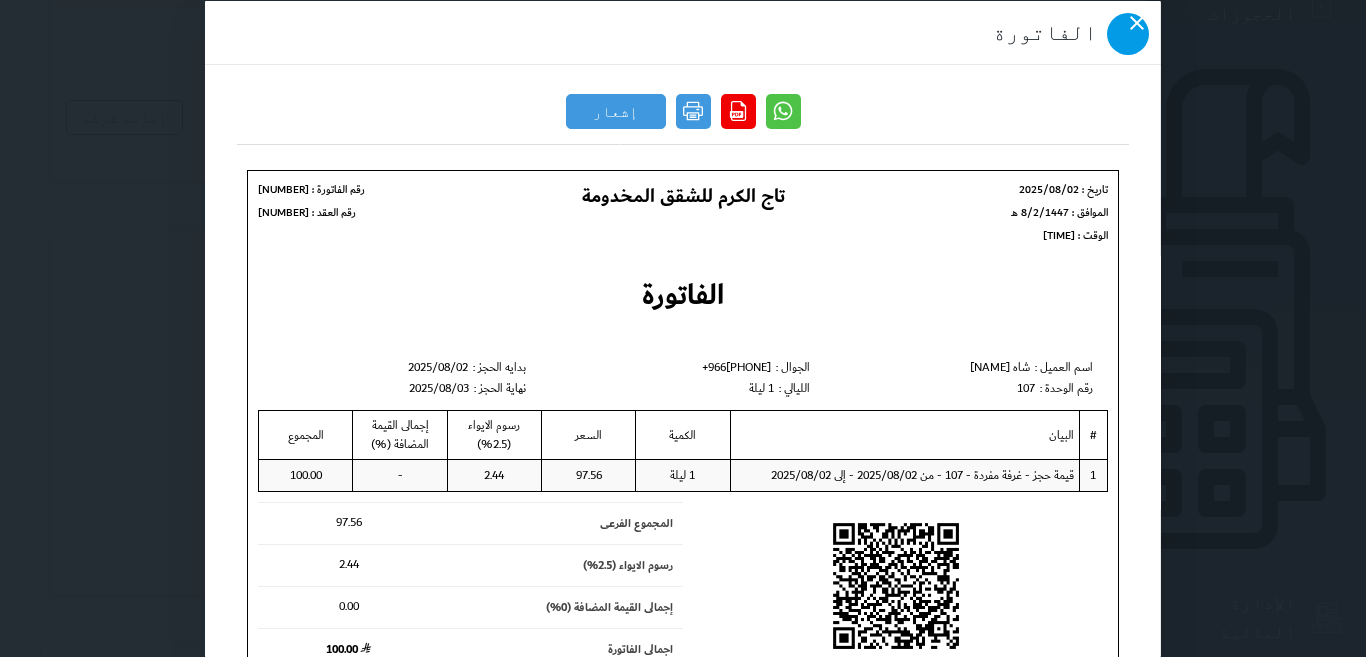 click 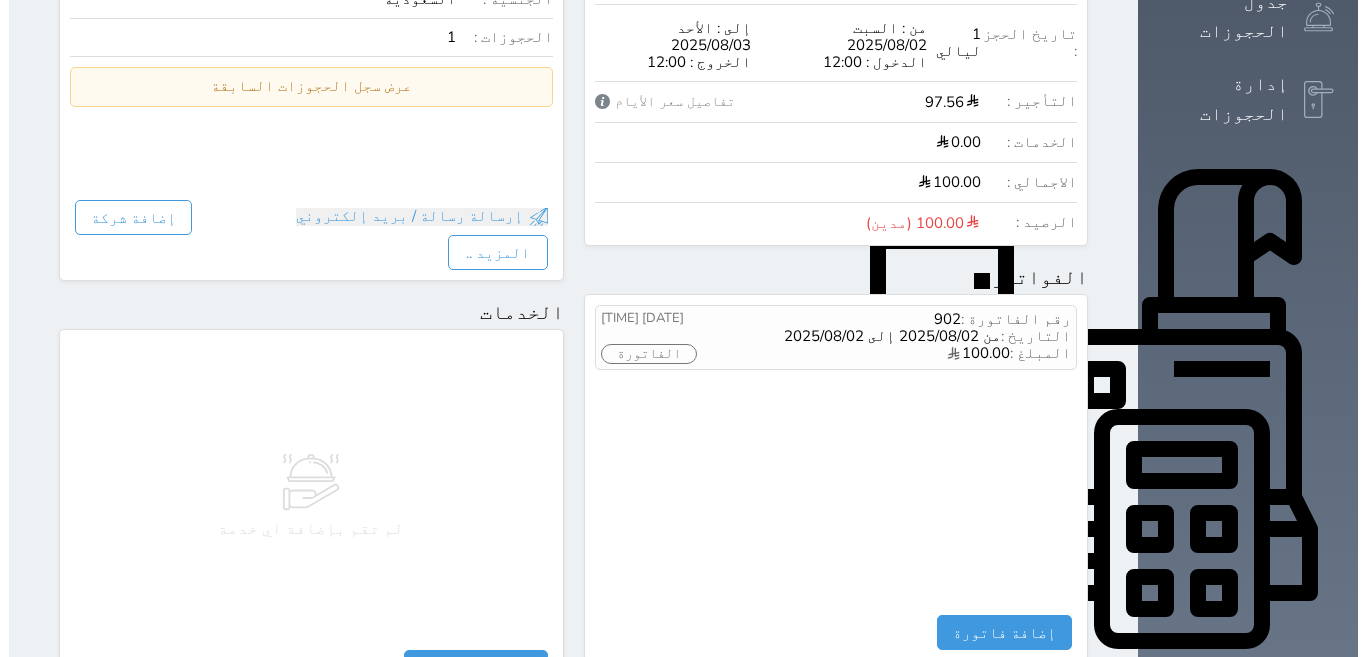 scroll, scrollTop: 100, scrollLeft: 0, axis: vertical 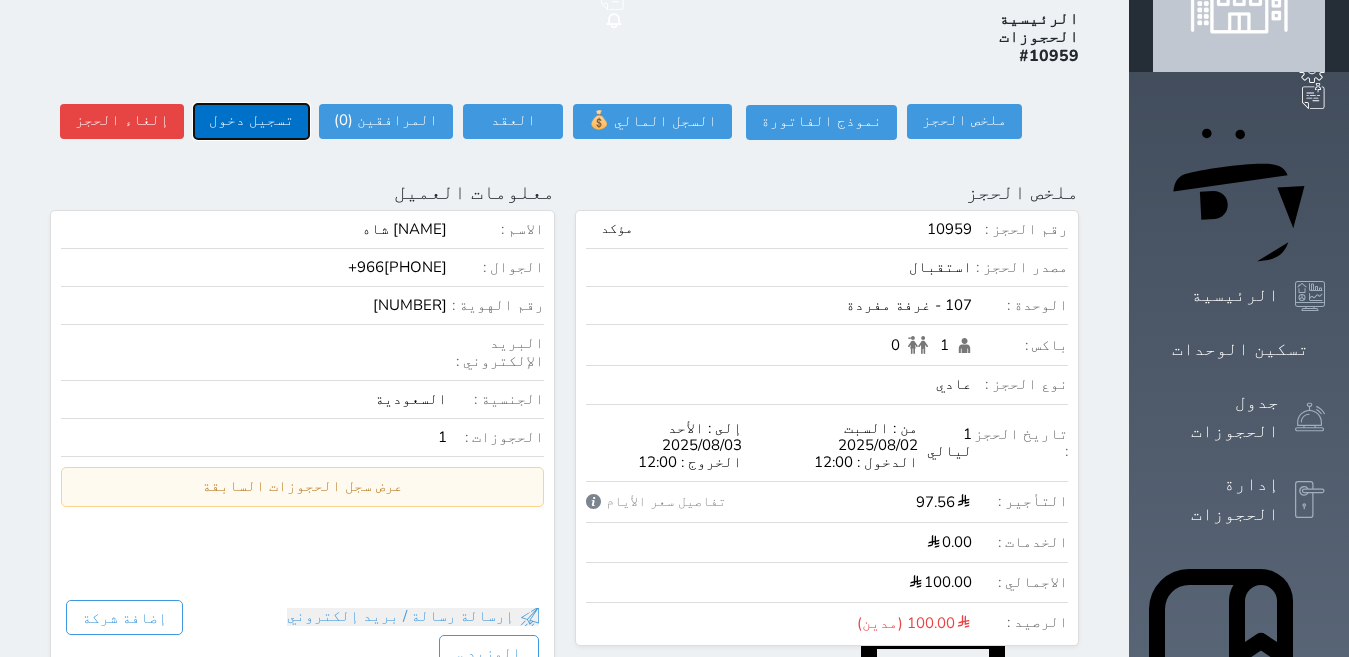 click on "تسجيل دخول" at bounding box center (251, 121) 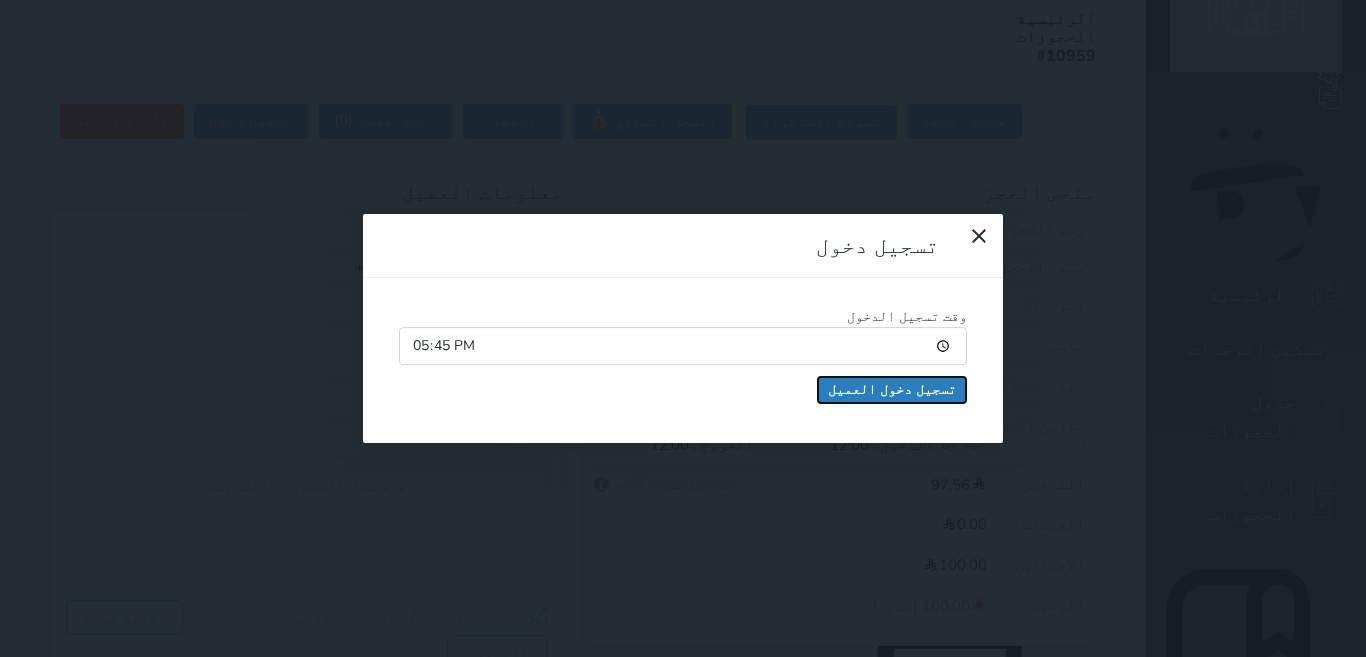 click on "تسجيل دخول العميل" at bounding box center [892, 390] 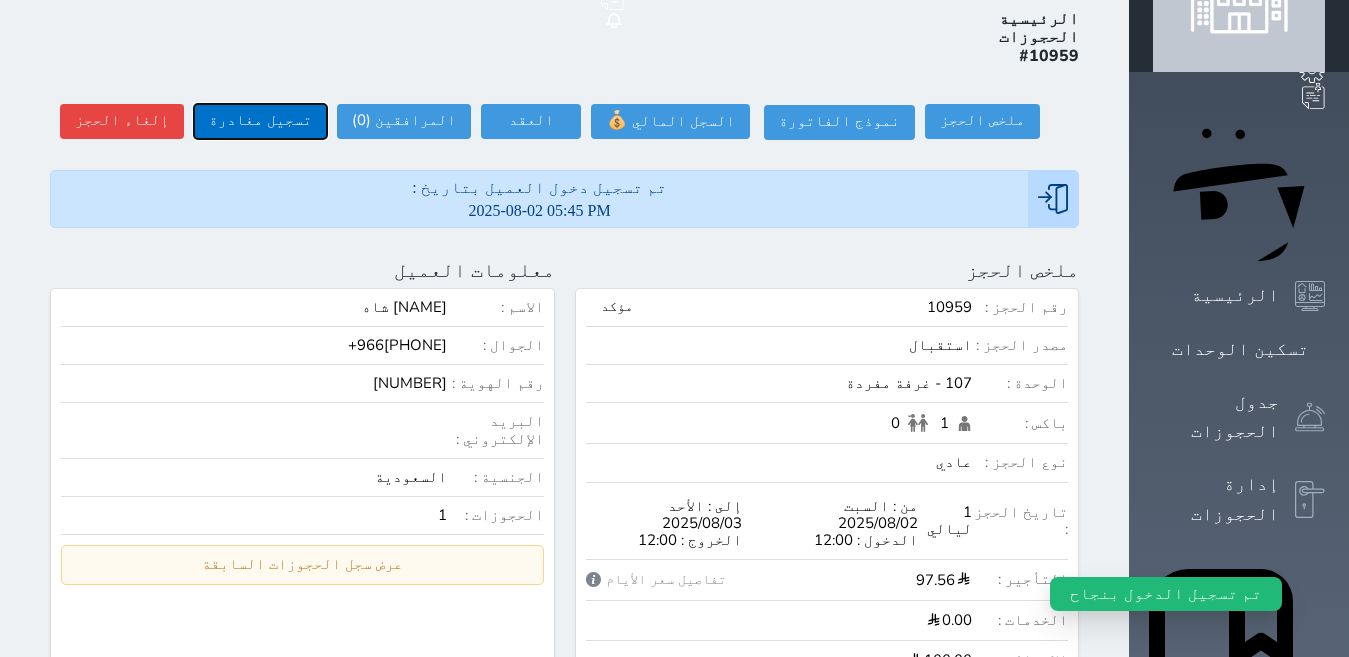click on "تسجيل مغادرة" at bounding box center (260, 121) 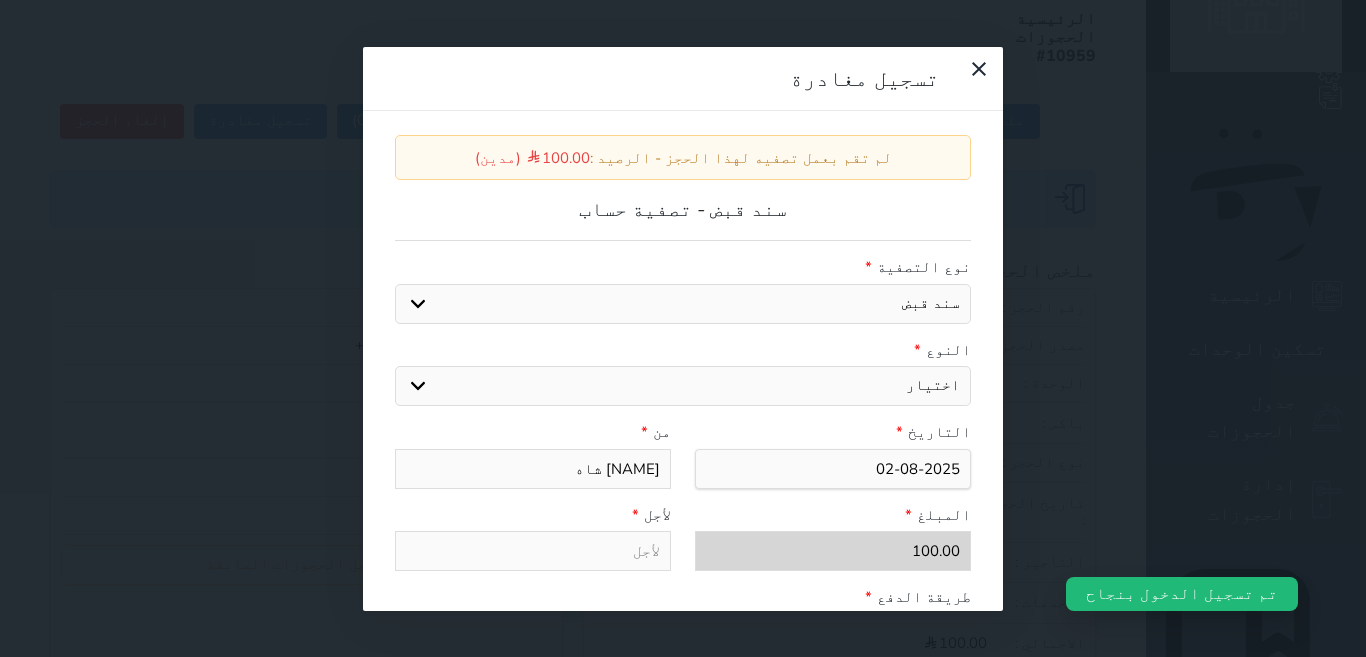 click on "اختيار   مقبوضات عامة
قيمة إيجار
فواتير
عربون
لا ينطبق
آخر
مغسلة
واي فاي - الإنترنت
مواقف السيارات
طعام
الأغذية والمشروبات
مشروبات
المشروبات الباردة
المشروبات الساخنة
الإفطار
غداء
عشاء
مخبز و كعك
حمام سباحة
الصالة الرياضية
سبا و خدمات الجمال
اختيار وإسقاط (خدمات النقل)
ميني بار
كابل - تلفزيون
سرير إضافي
تصفيف الشعر
التسوق" at bounding box center (683, 386) 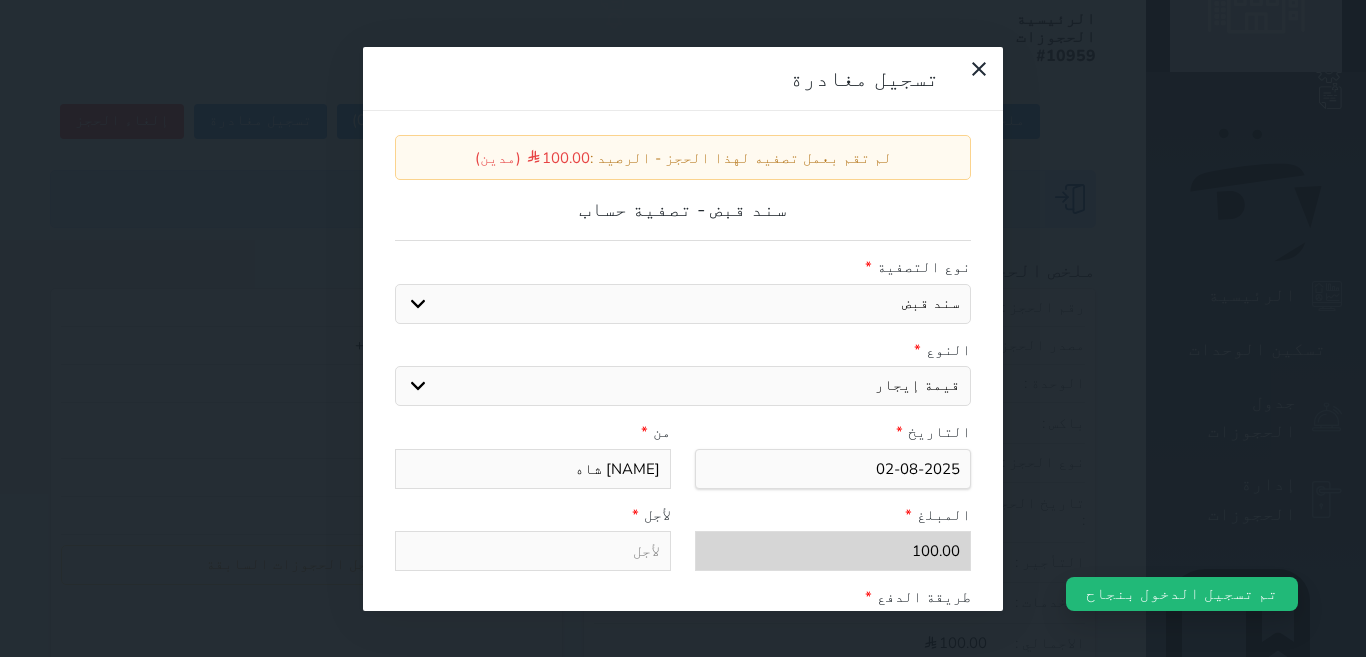 click on "اختيار   مقبوضات عامة
قيمة إيجار
فواتير
عربون
لا ينطبق
آخر
مغسلة
واي فاي - الإنترنت
مواقف السيارات
طعام
الأغذية والمشروبات
مشروبات
المشروبات الباردة
المشروبات الساخنة
الإفطار
غداء
عشاء
مخبز و كعك
حمام سباحة
الصالة الرياضية
سبا و خدمات الجمال
اختيار وإسقاط (خدمات النقل)
ميني بار
كابل - تلفزيون
سرير إضافي
تصفيف الشعر
التسوق" at bounding box center [683, 386] 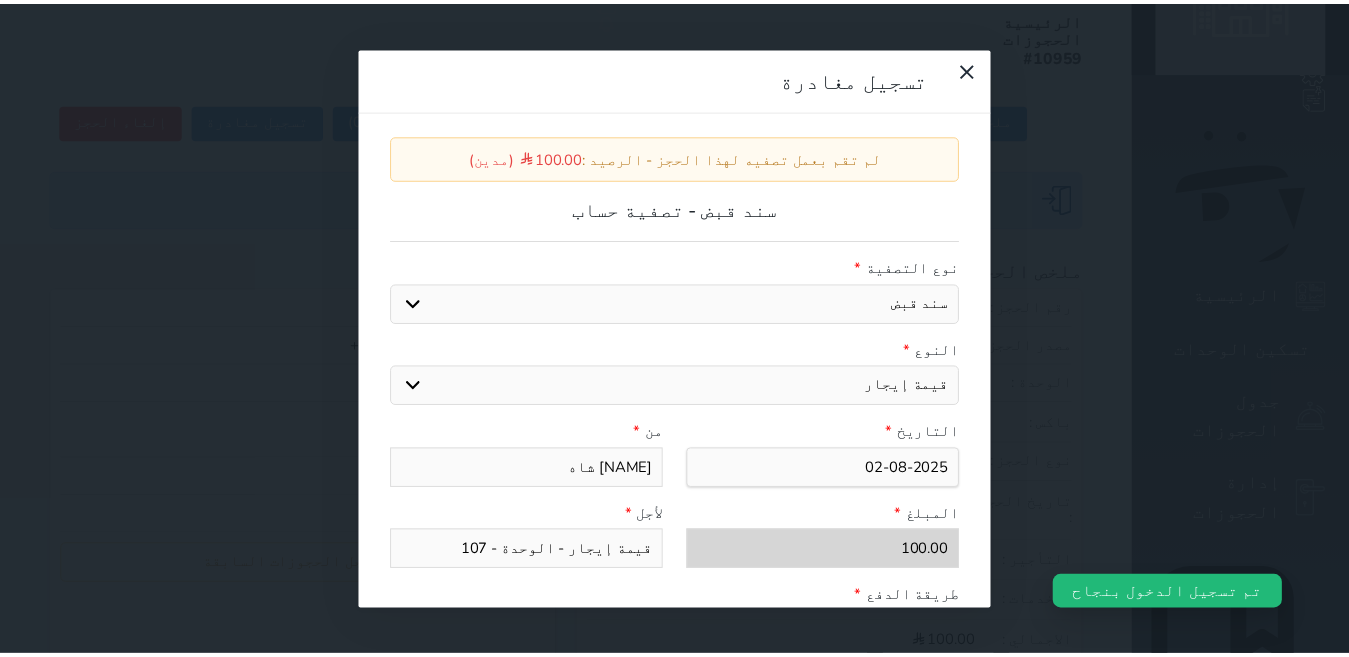 scroll, scrollTop: 309, scrollLeft: 0, axis: vertical 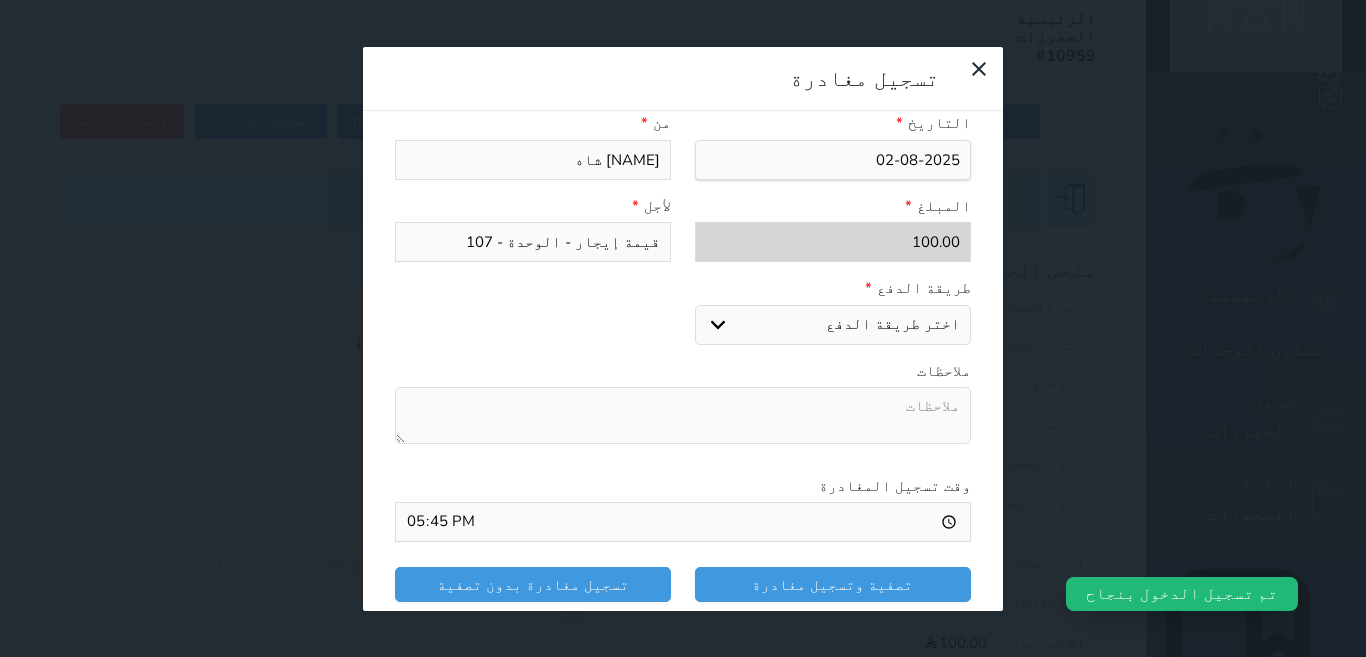 click on "قيمة إيجار - الوحدة - 107" at bounding box center (533, 242) 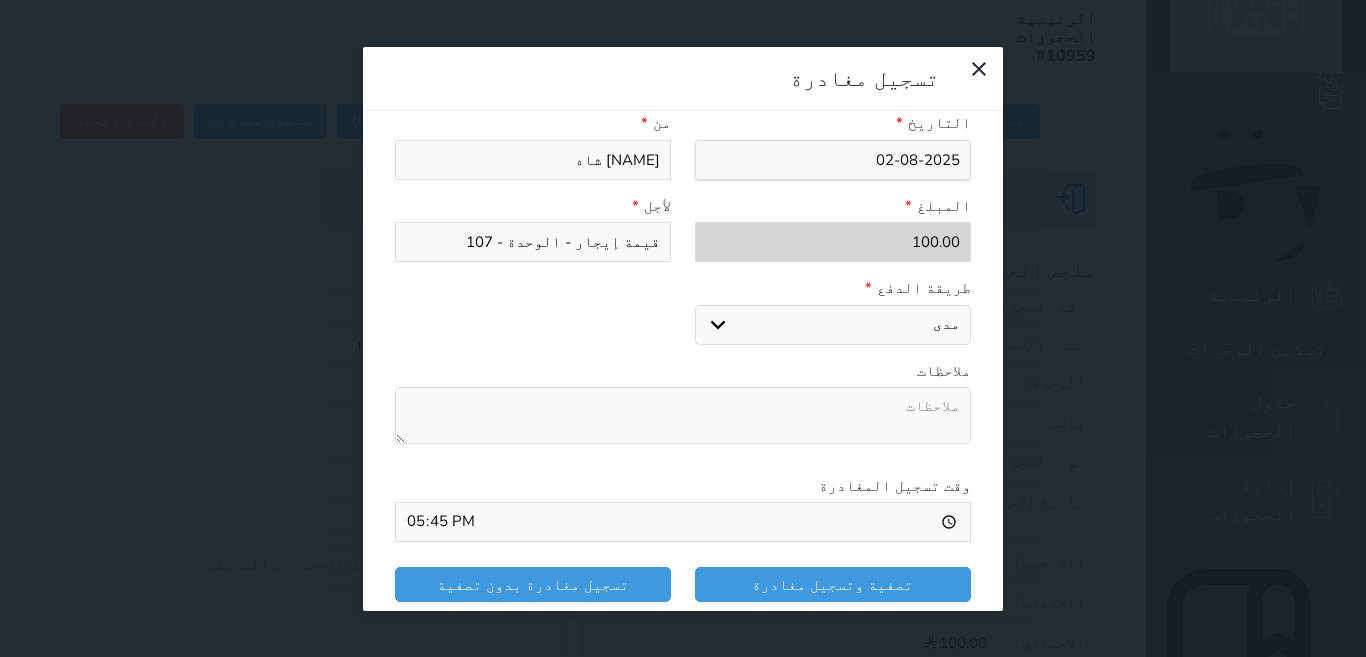click on "اختر طريقة الدفع   دفع نقدى   تحويل بنكى   مدى   بطاقة ائتمان" at bounding box center [833, 325] 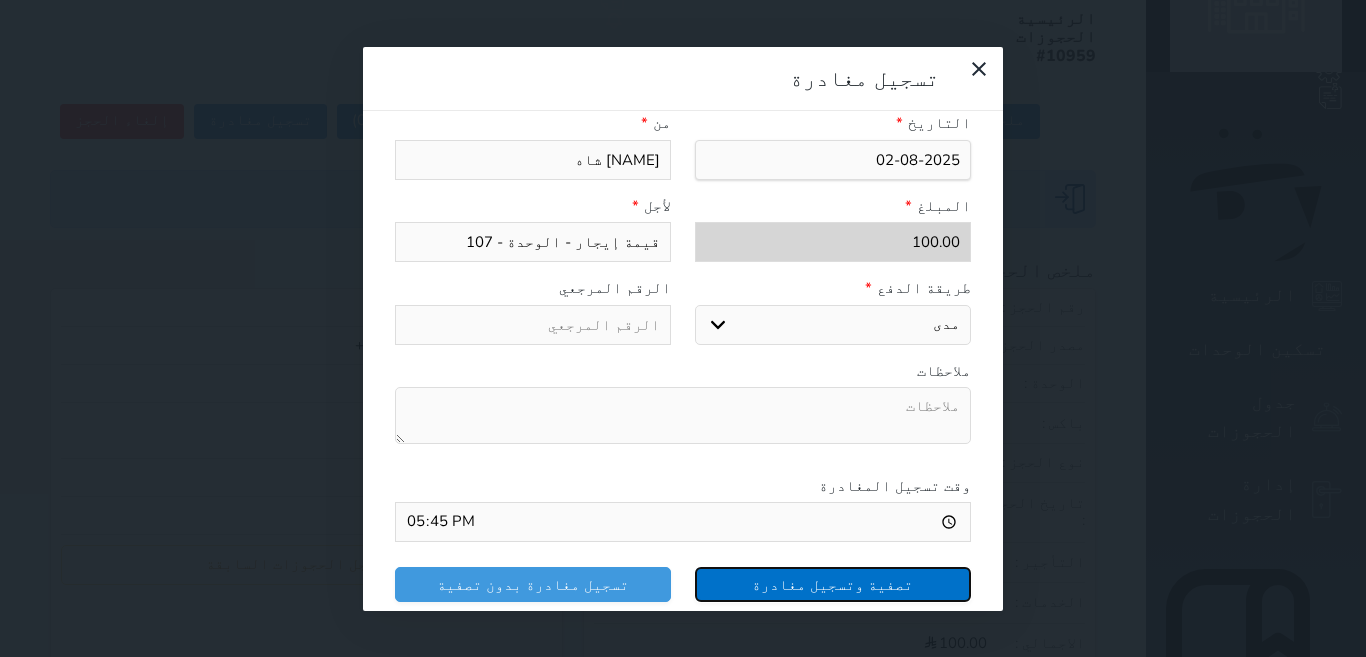 click on "تصفية وتسجيل مغادرة" at bounding box center [833, 584] 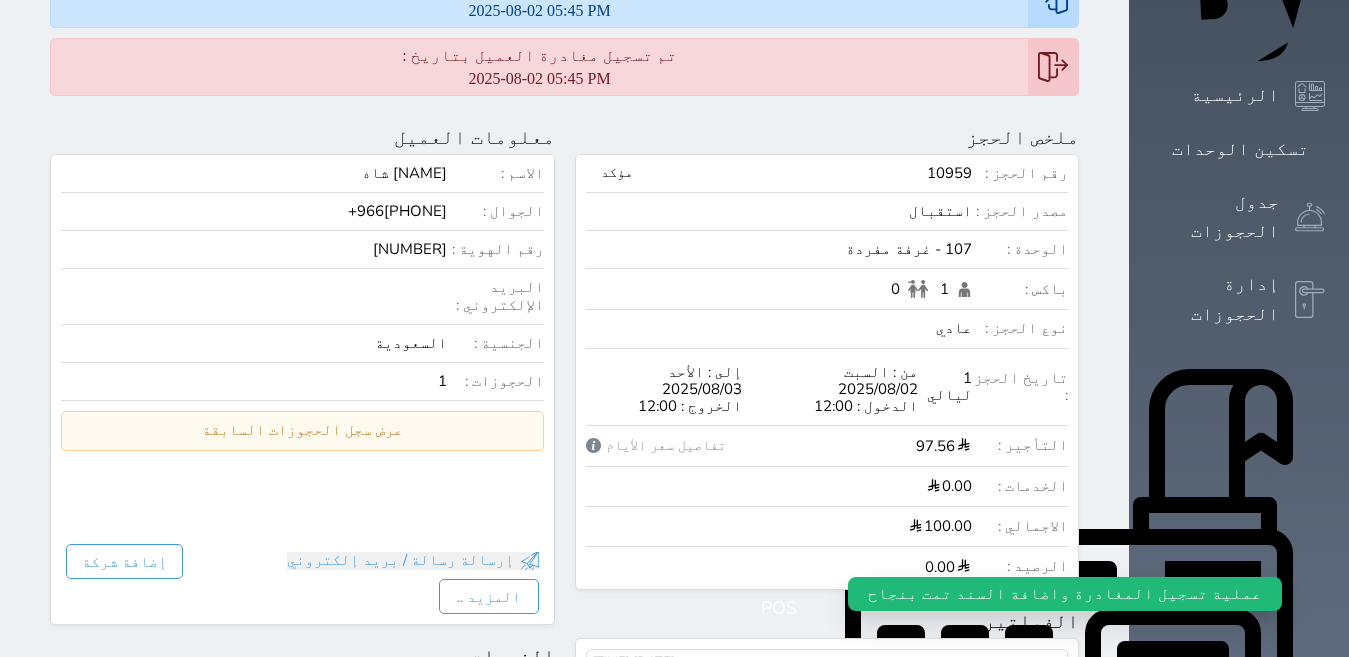 scroll, scrollTop: 0, scrollLeft: 0, axis: both 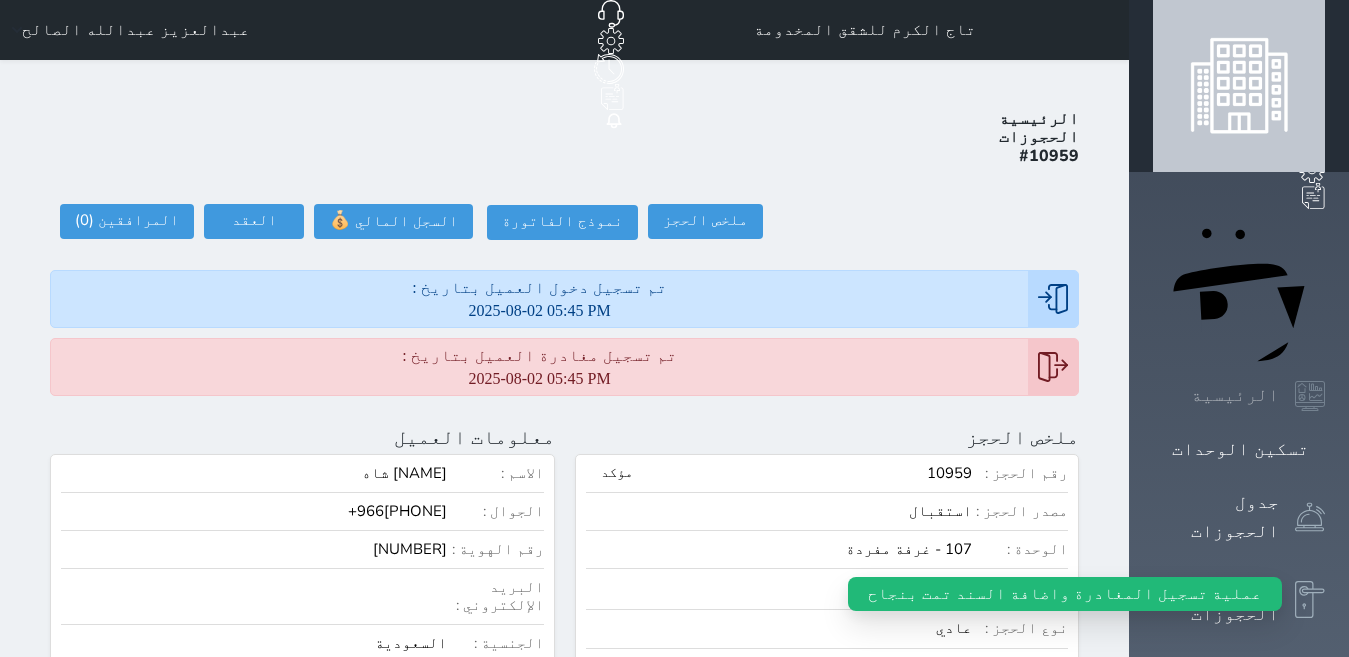 click on "الرئيسية" at bounding box center [1235, 395] 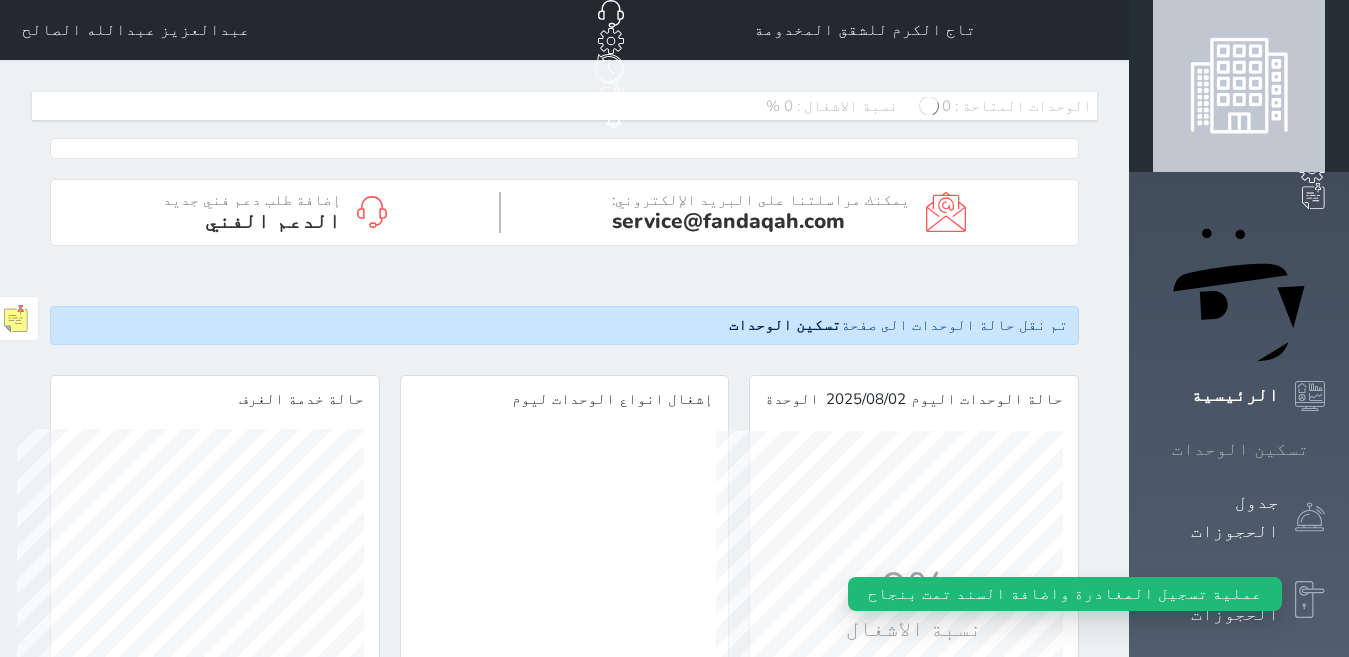 scroll, scrollTop: 999653, scrollLeft: 999653, axis: both 